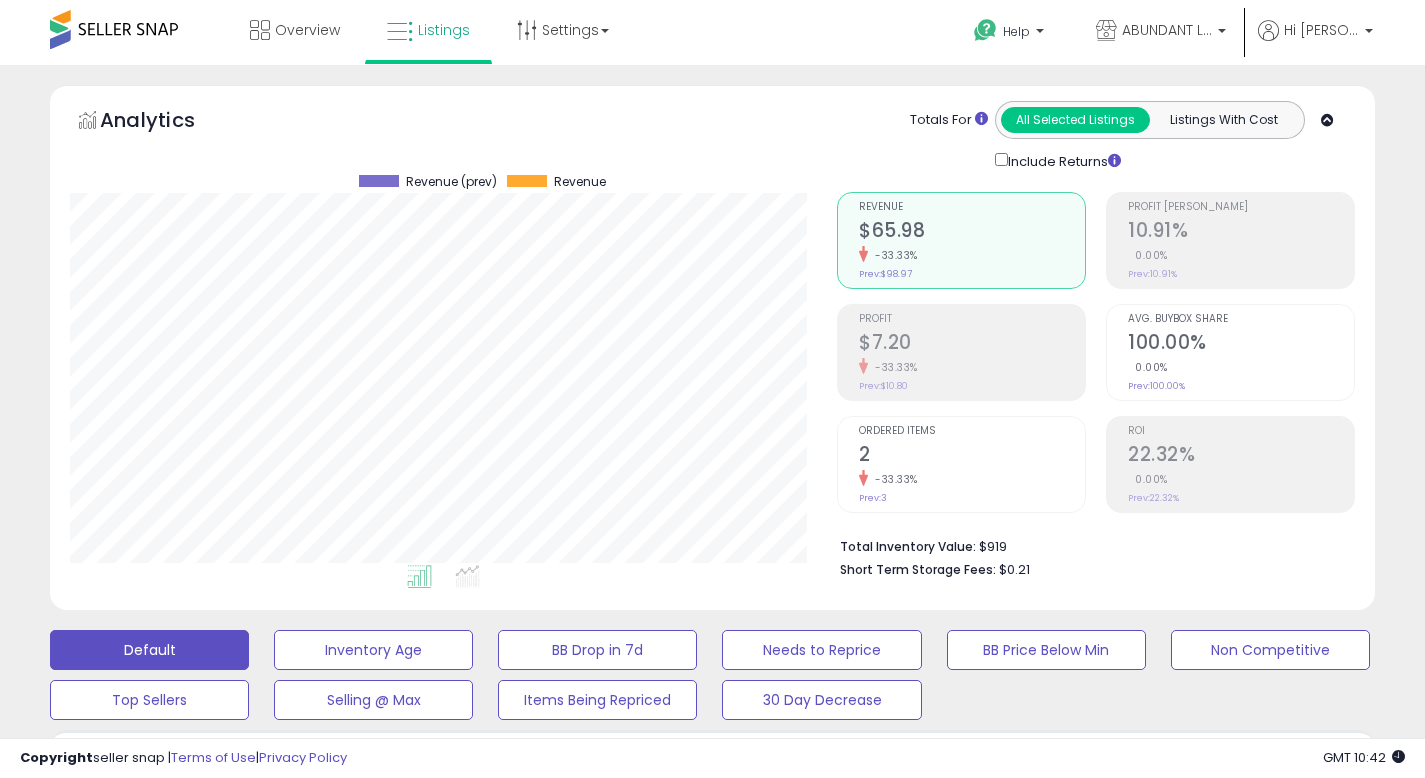 scroll, scrollTop: 463, scrollLeft: 0, axis: vertical 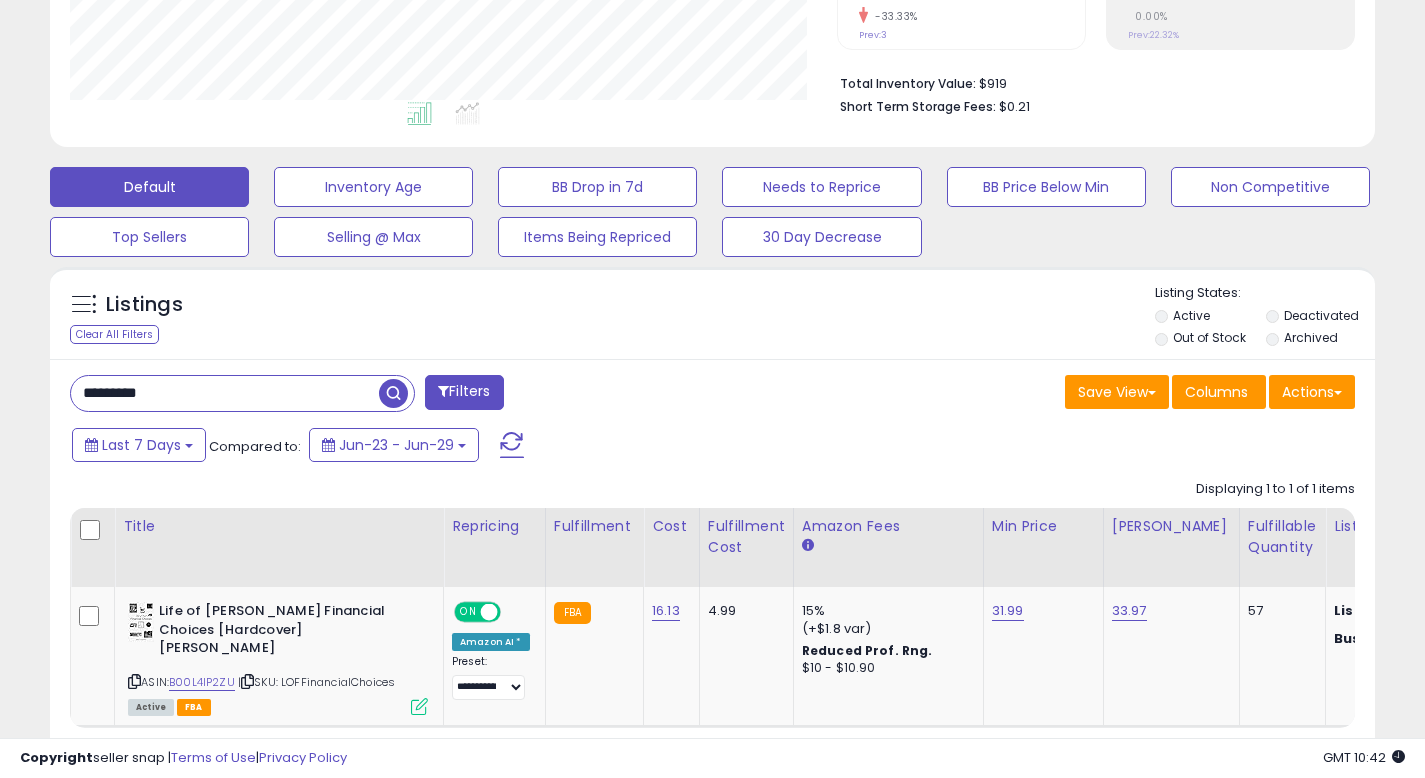 type on "*********" 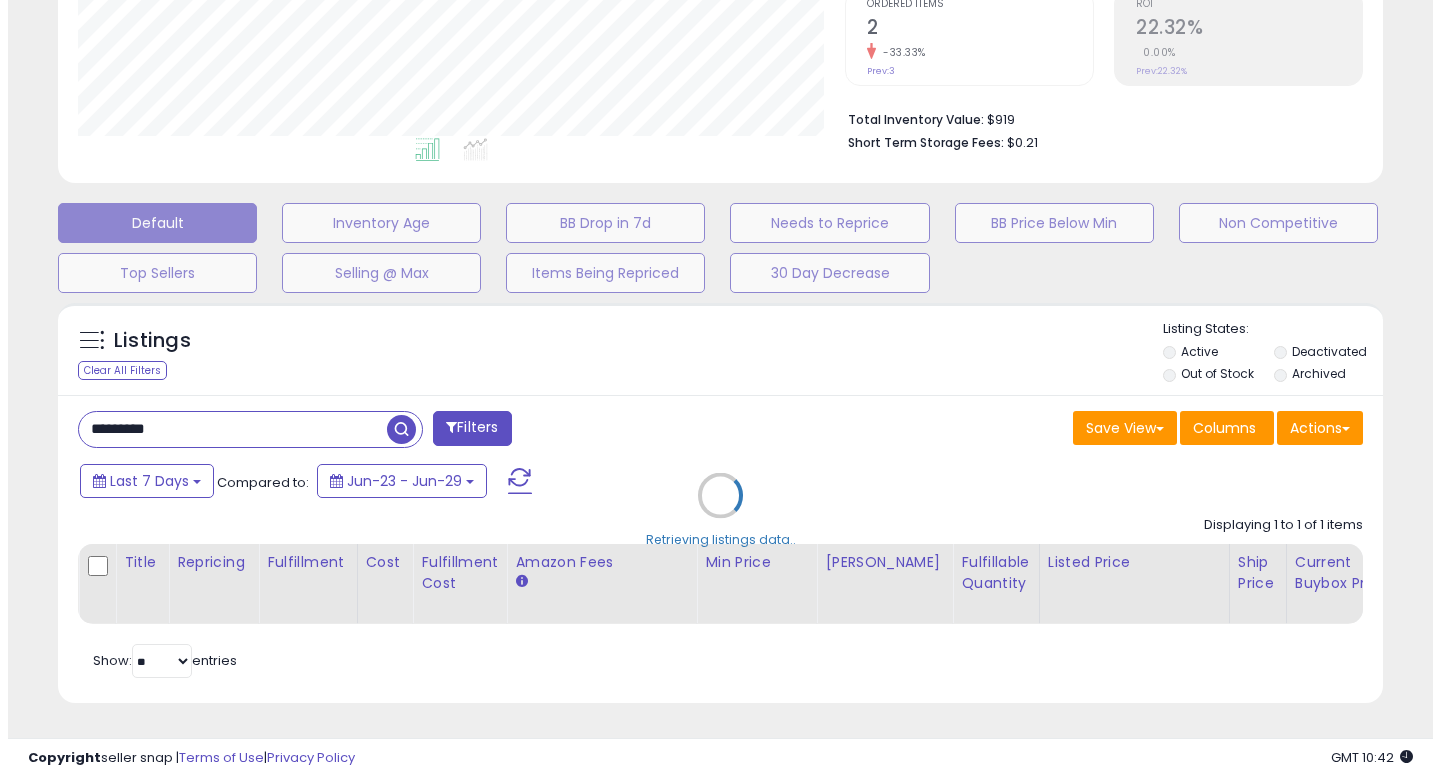 scroll, scrollTop: 442, scrollLeft: 0, axis: vertical 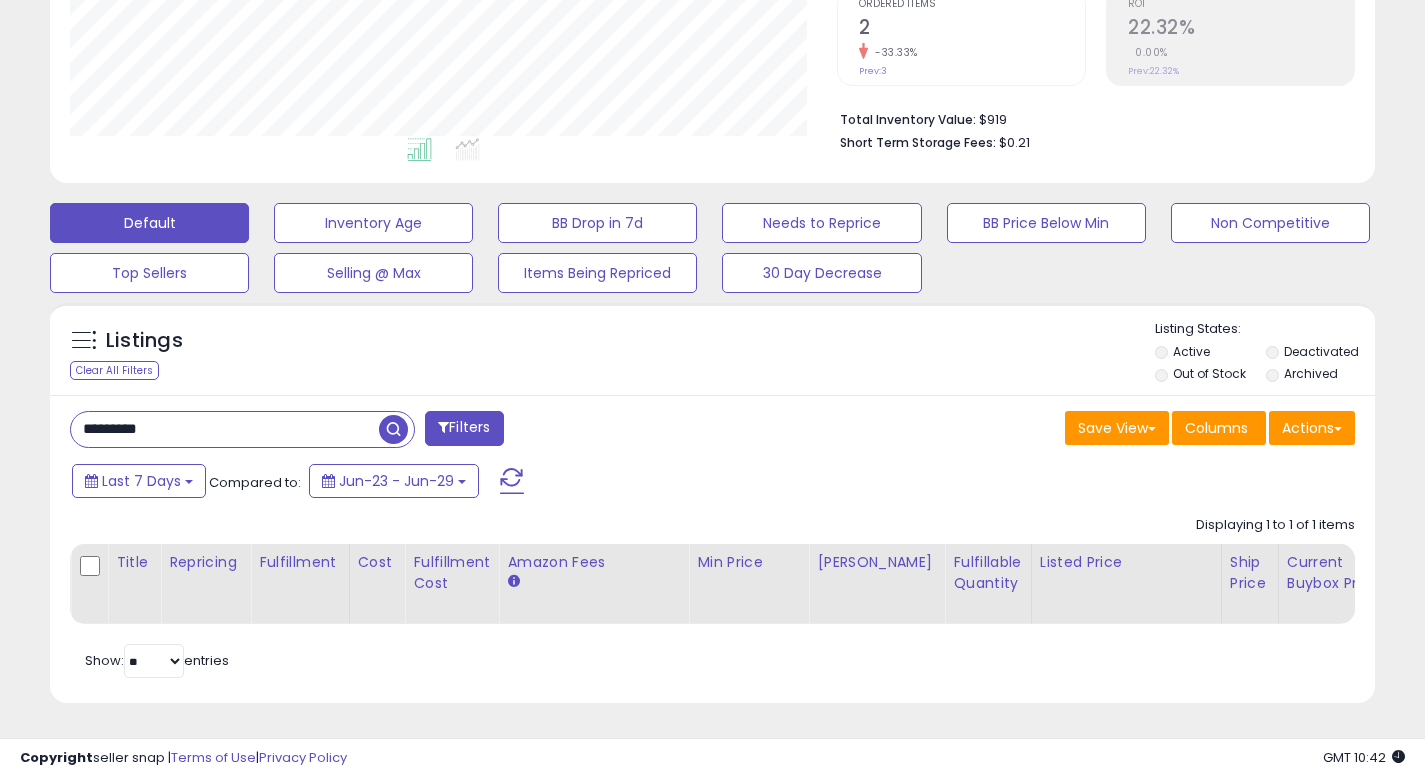 click on "*********" at bounding box center (225, 429) 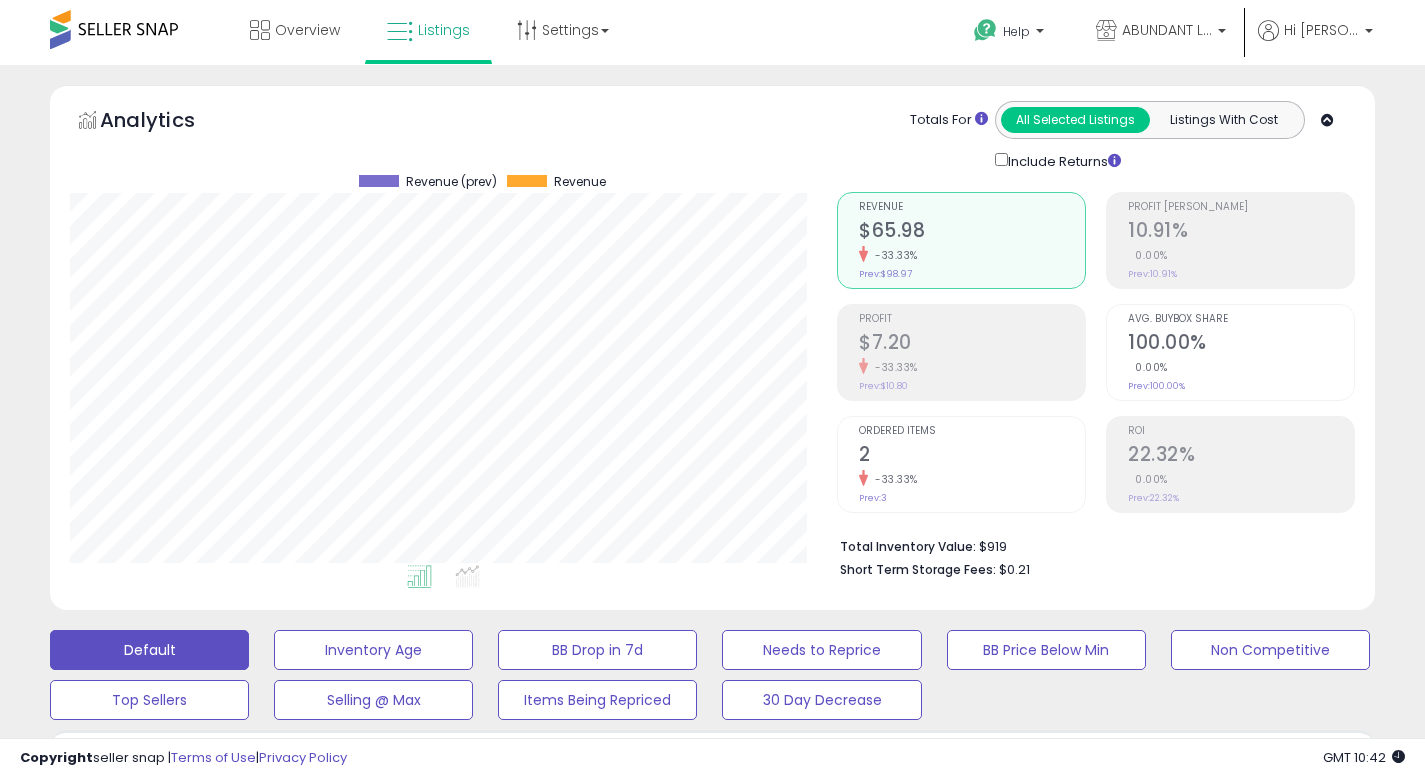 drag, startPoint x: 1439, startPoint y: 371, endPoint x: 1439, endPoint y: -122, distance: 493 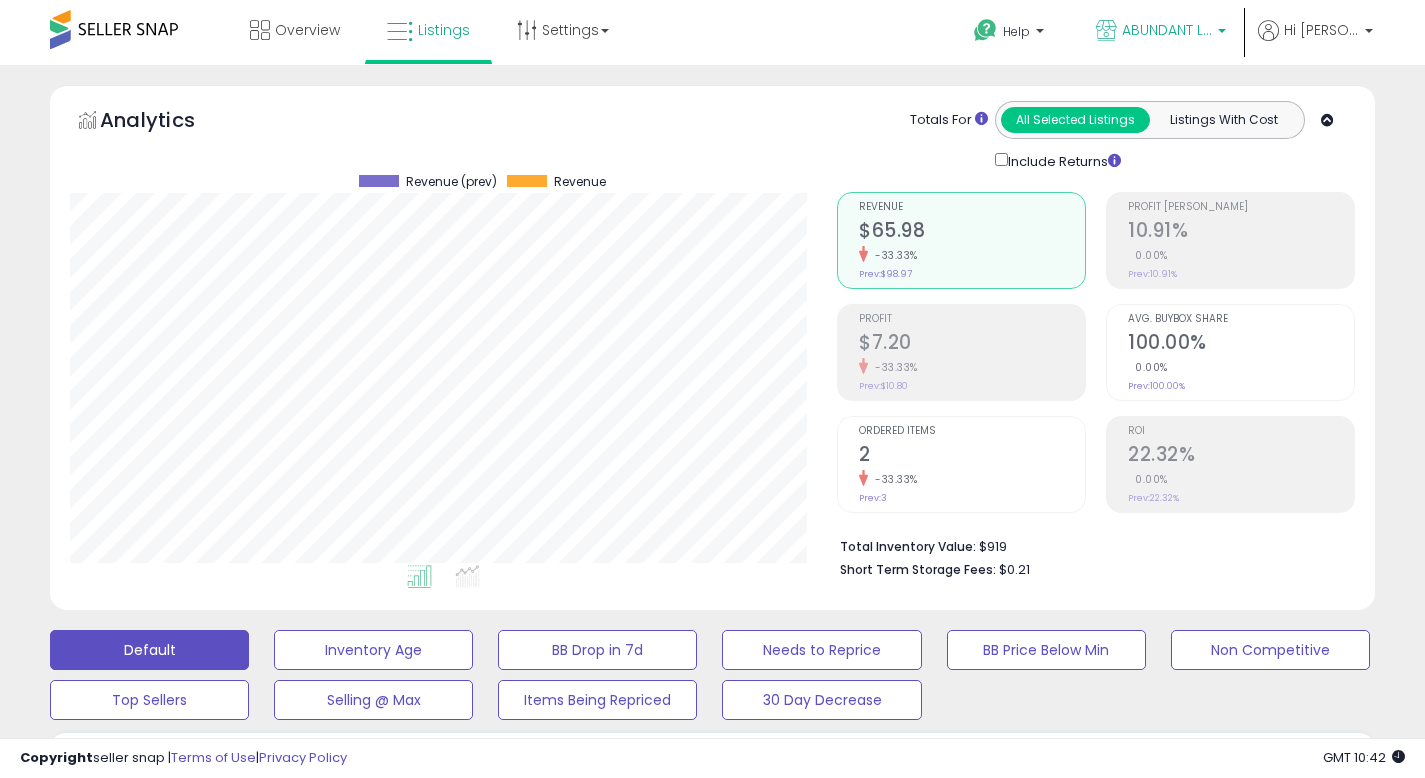 click on "ABUNDANT LiFE" at bounding box center (1161, 32) 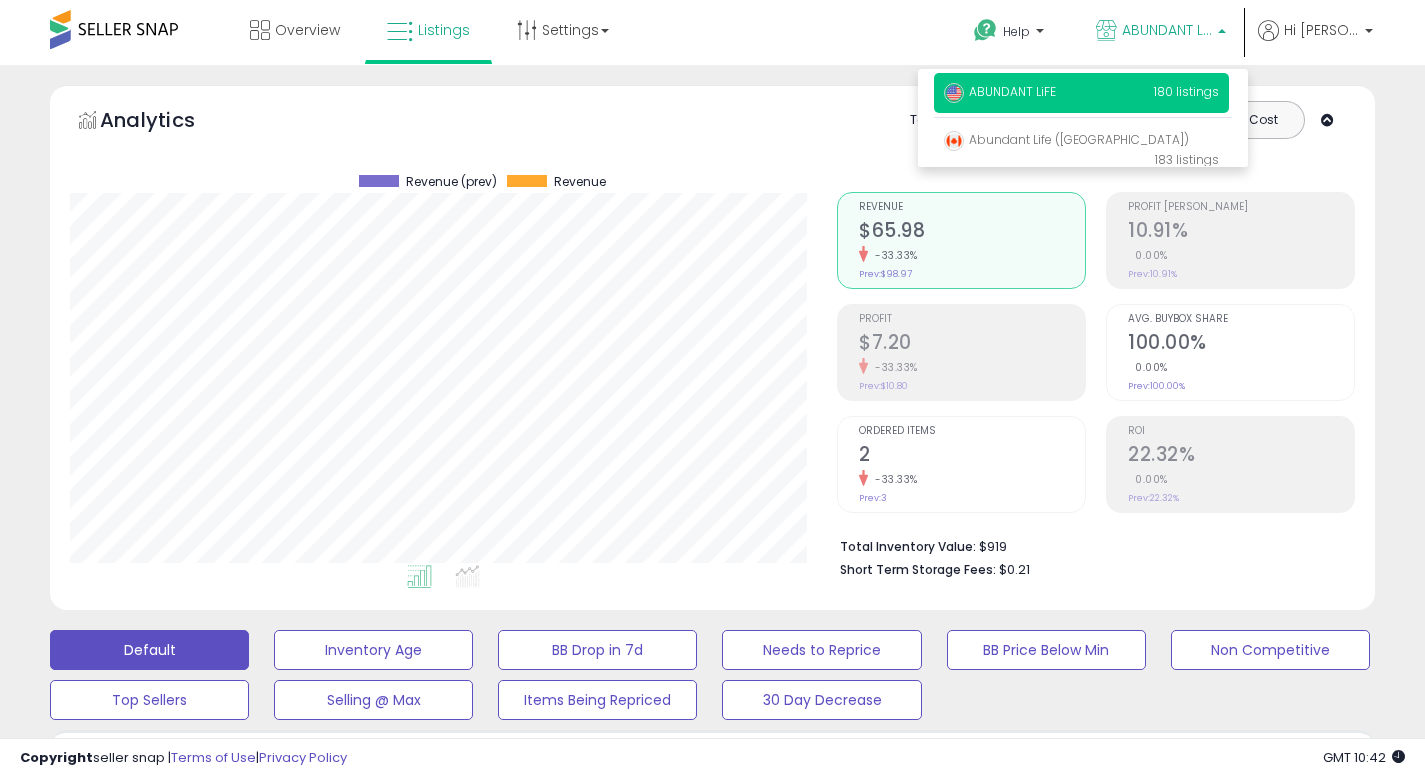 click on "Overview
Listings
Settings" at bounding box center [455, 42] 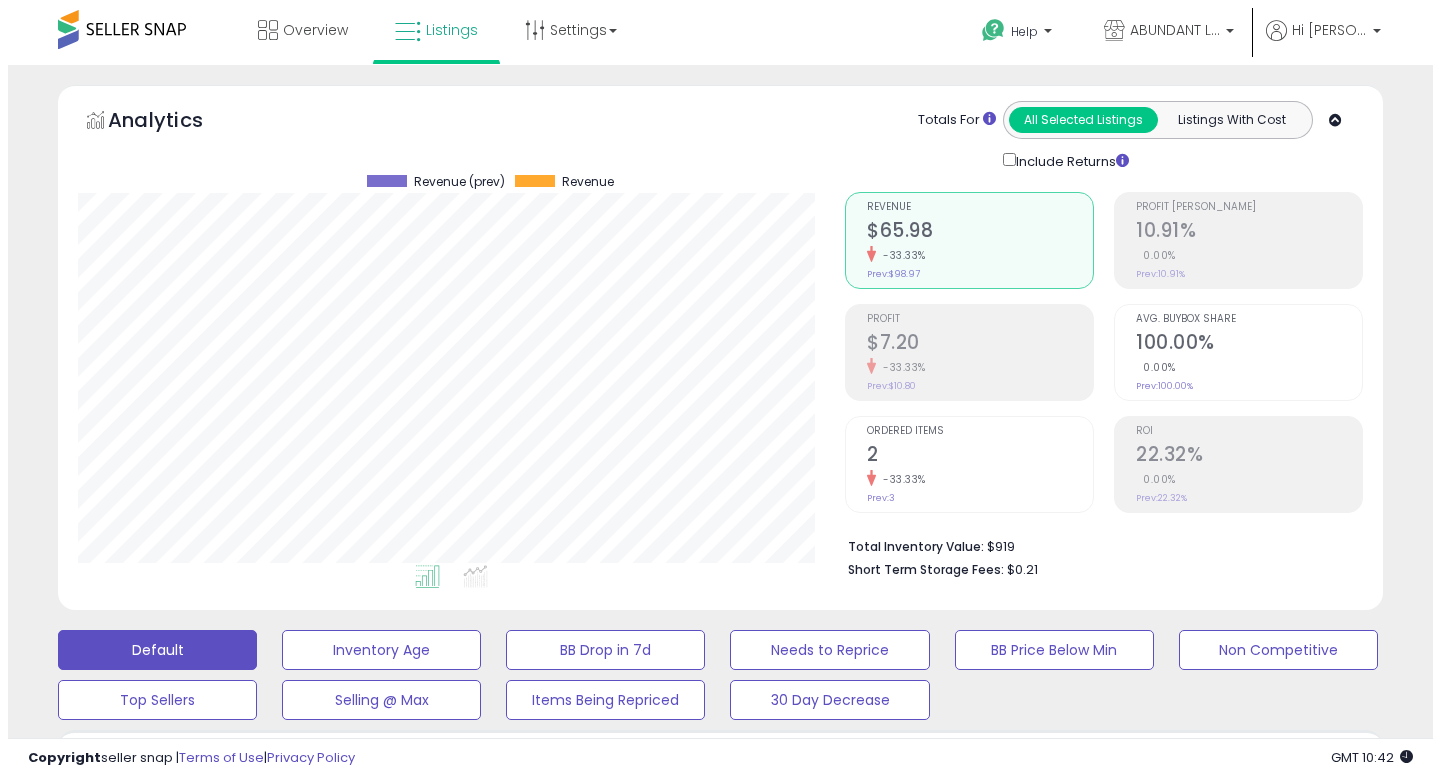 scroll, scrollTop: 442, scrollLeft: 0, axis: vertical 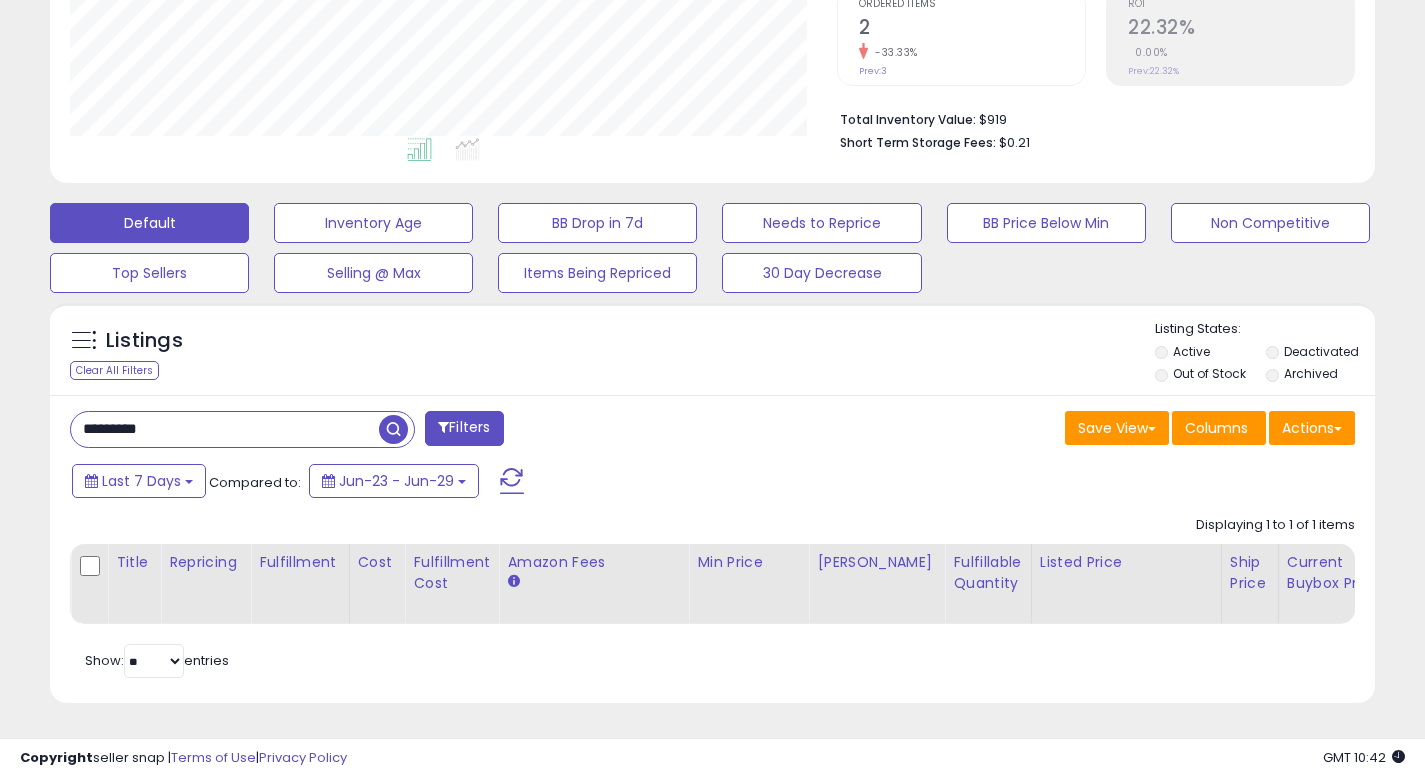 drag, startPoint x: 297, startPoint y: 408, endPoint x: 334, endPoint y: 408, distance: 37 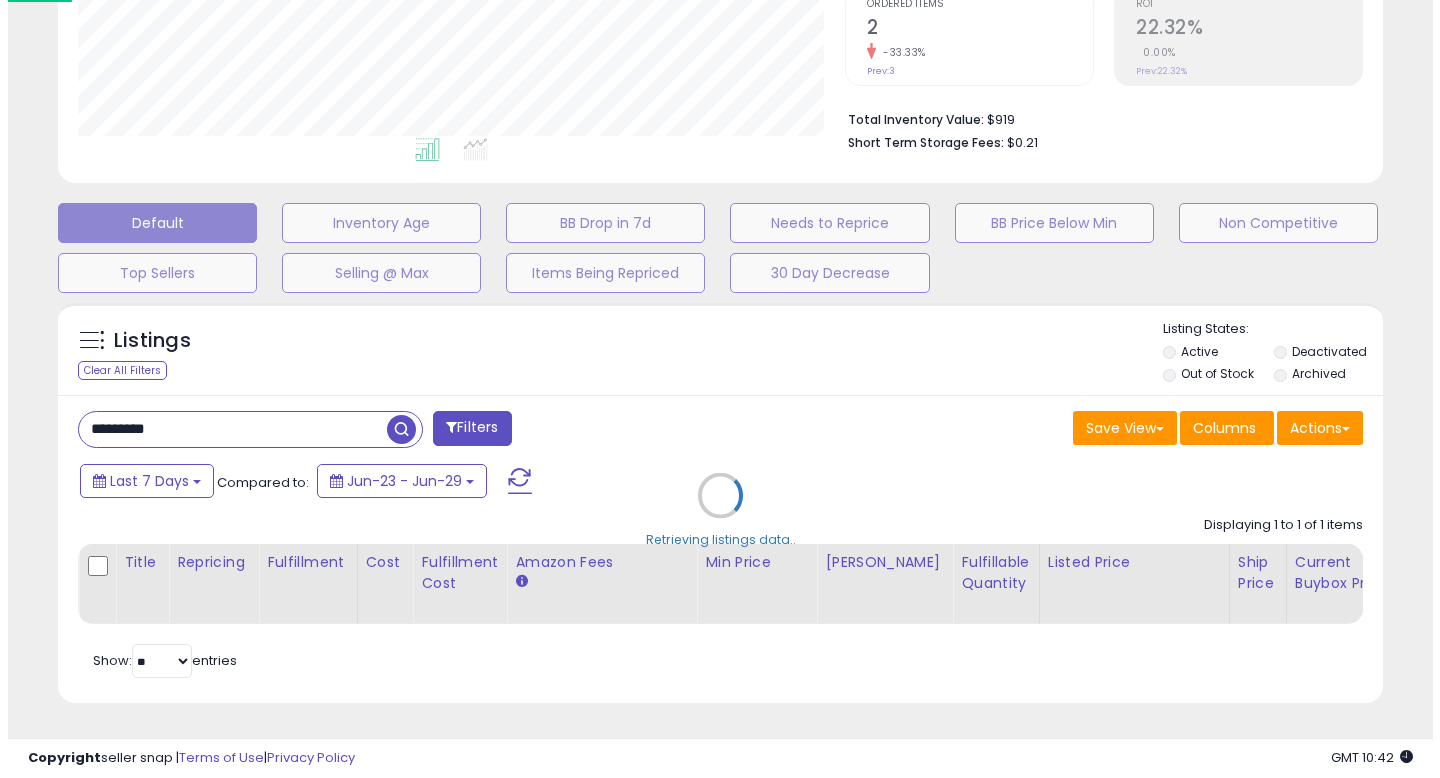 scroll, scrollTop: 999590, scrollLeft: 999224, axis: both 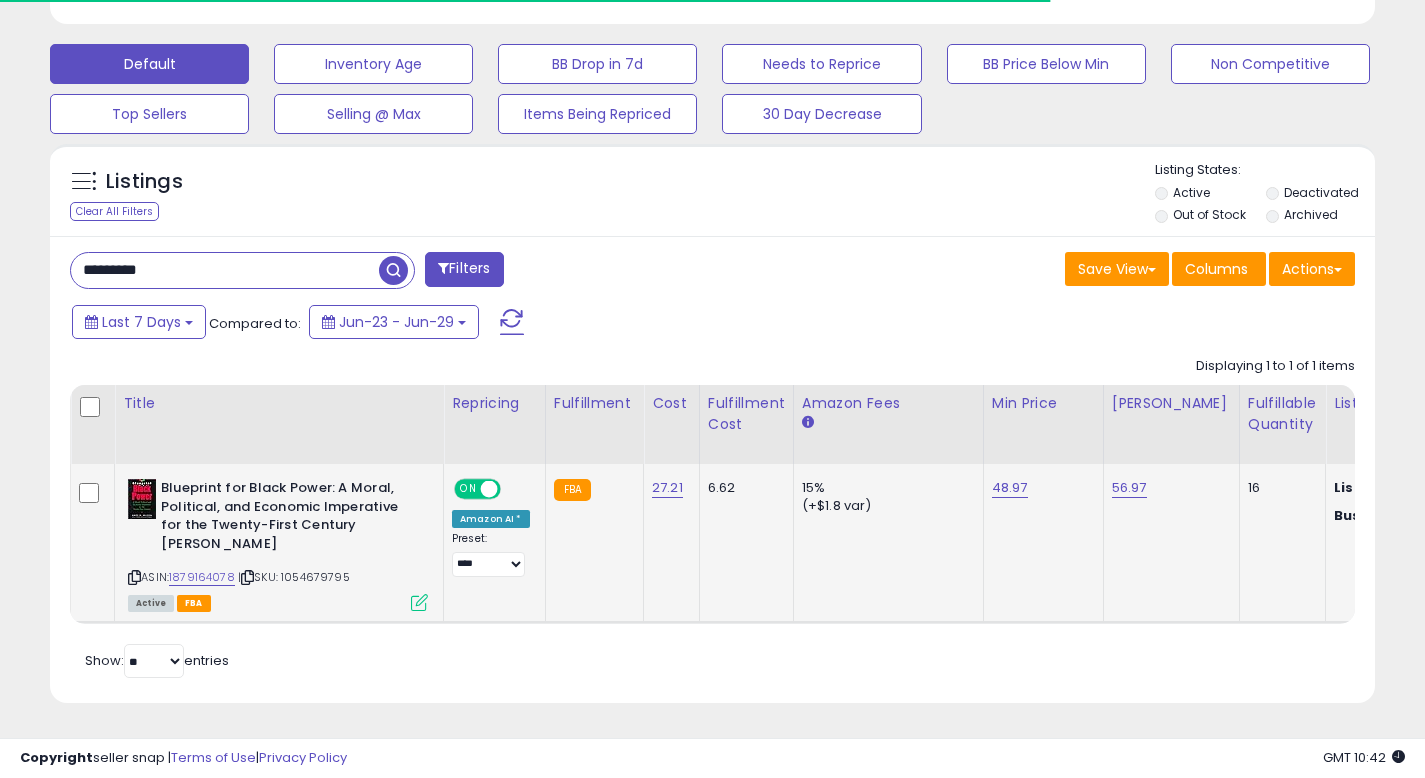 click at bounding box center (419, 602) 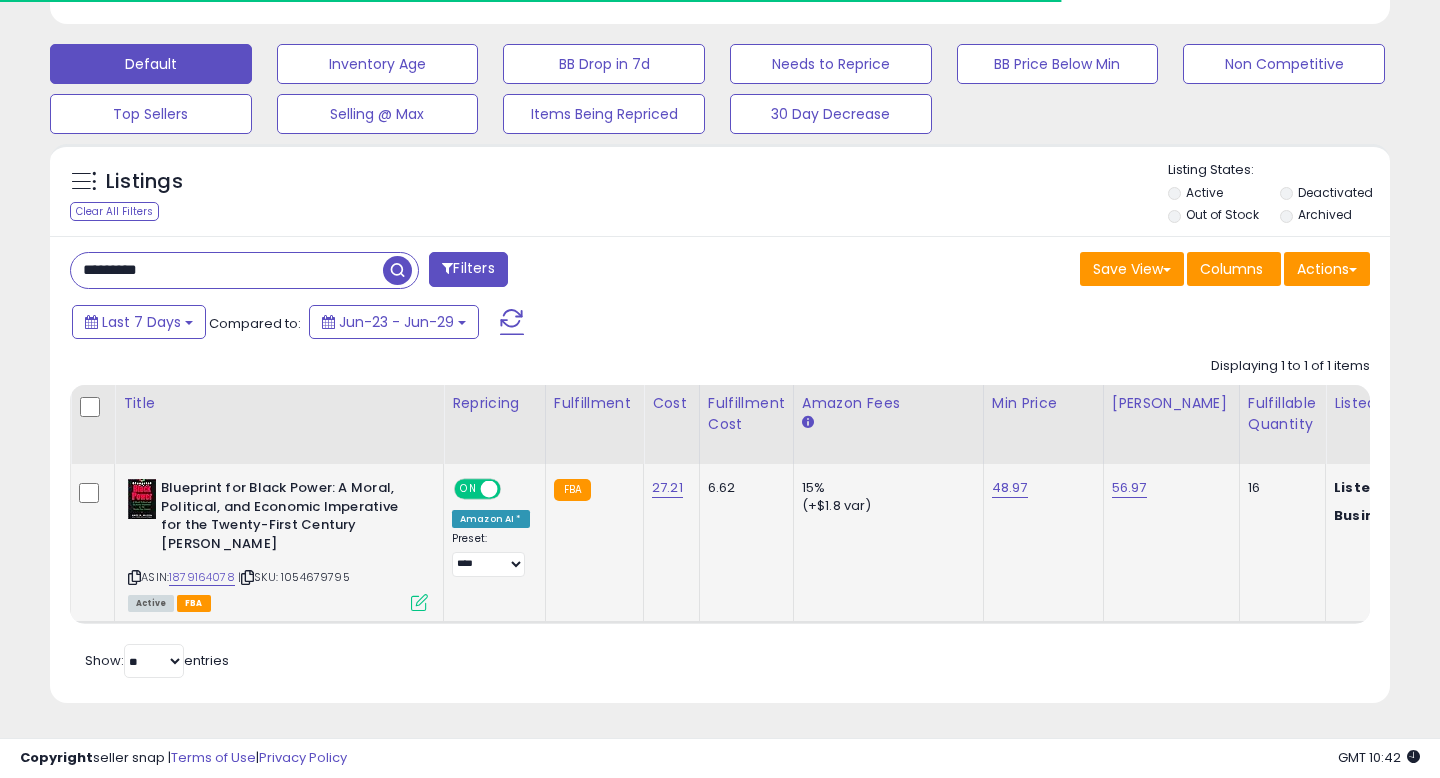 scroll, scrollTop: 0, scrollLeft: 0, axis: both 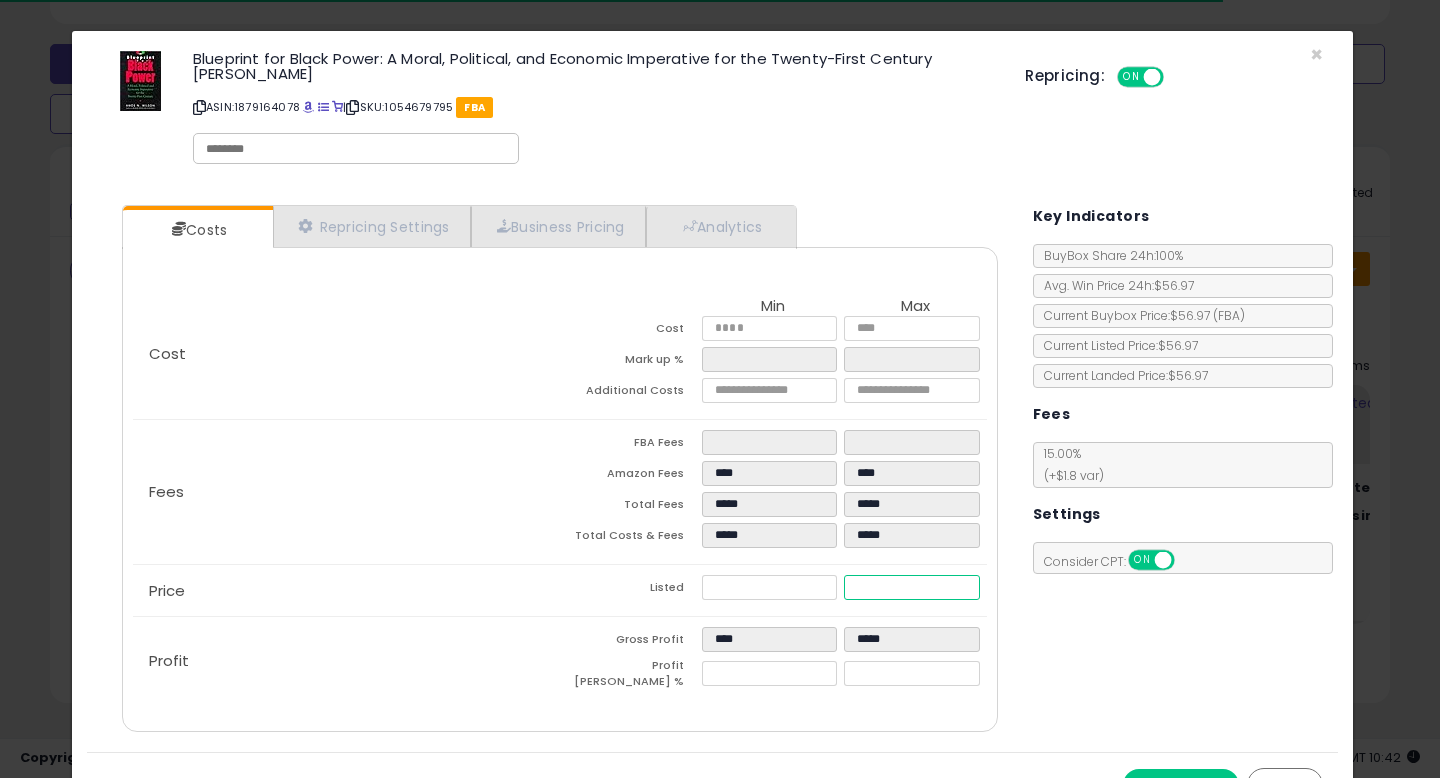 drag, startPoint x: 907, startPoint y: 586, endPoint x: 711, endPoint y: 573, distance: 196.43065 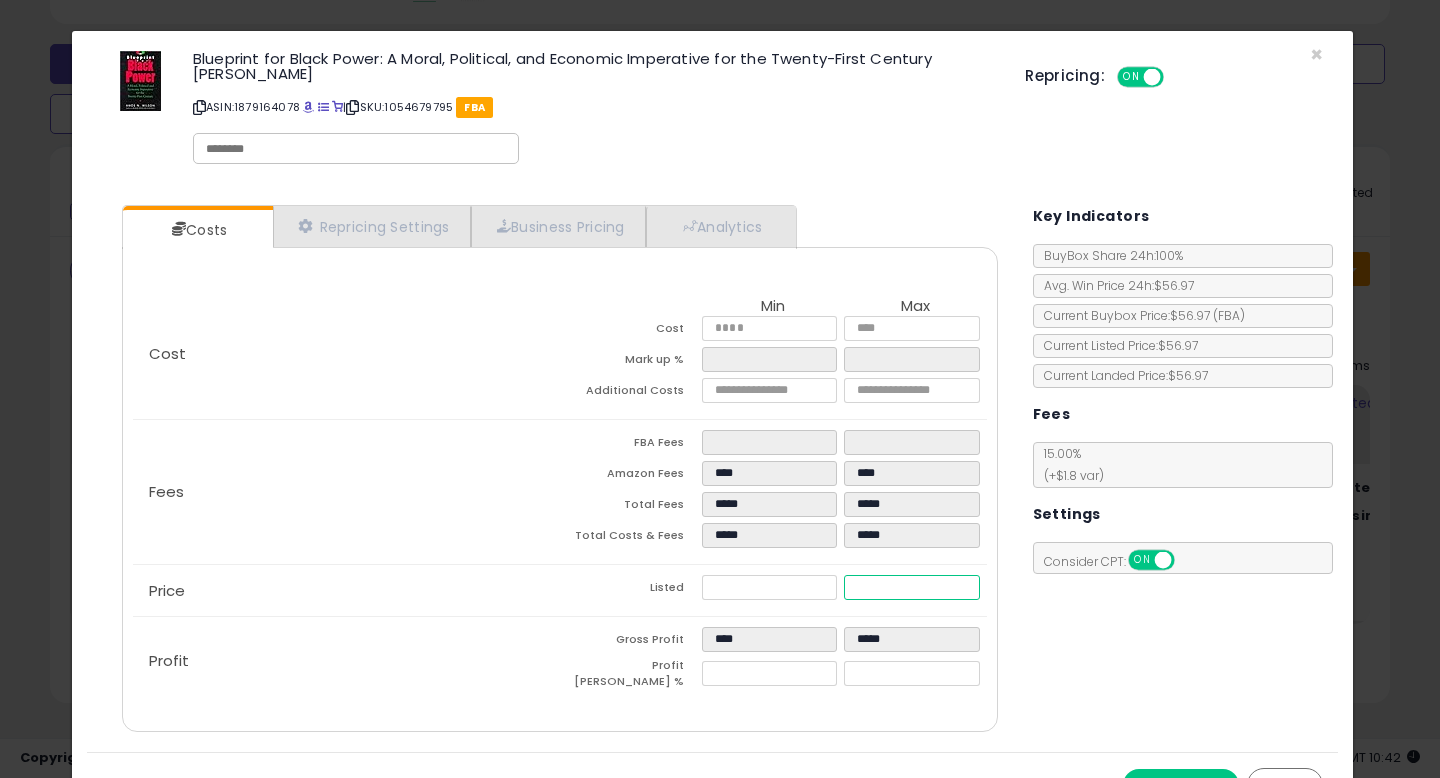 type on "****" 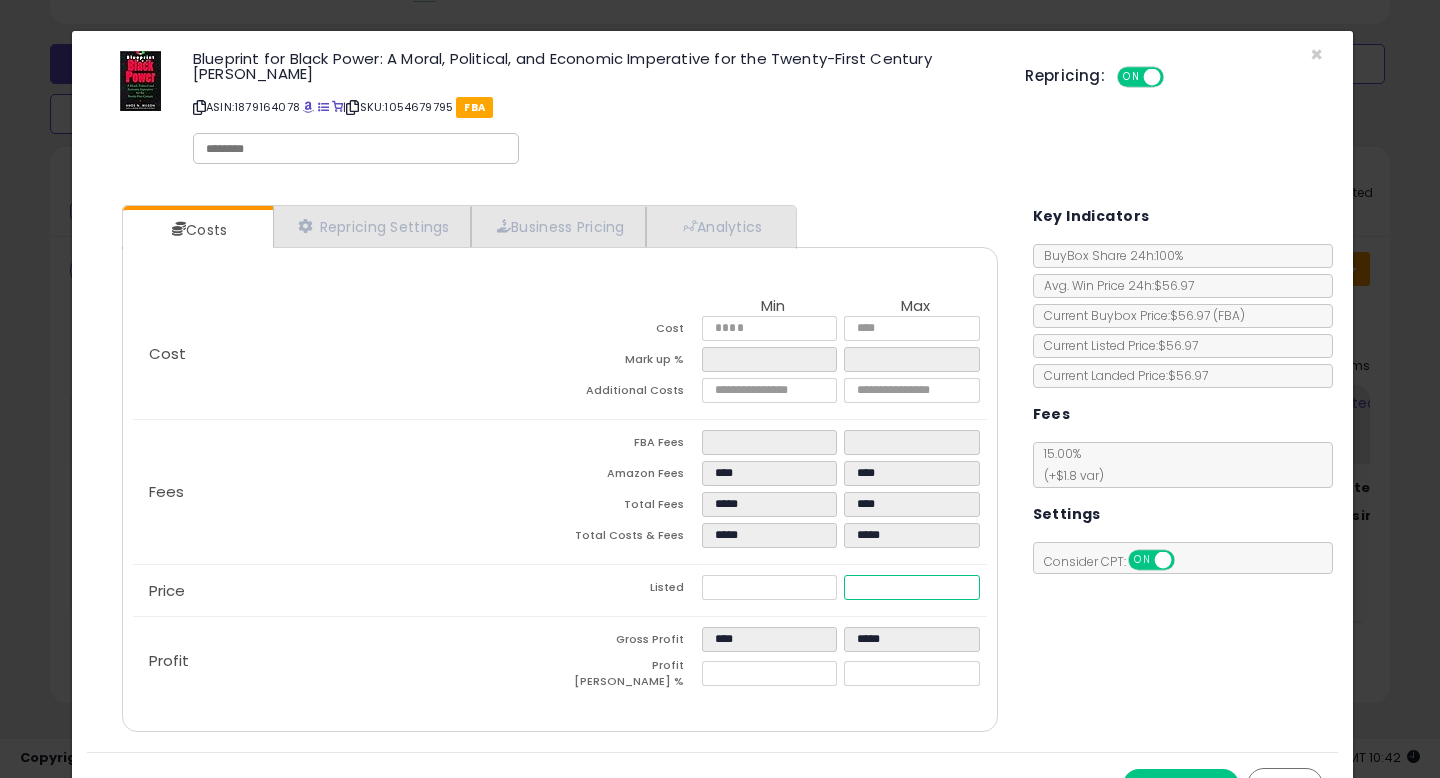 type on "****" 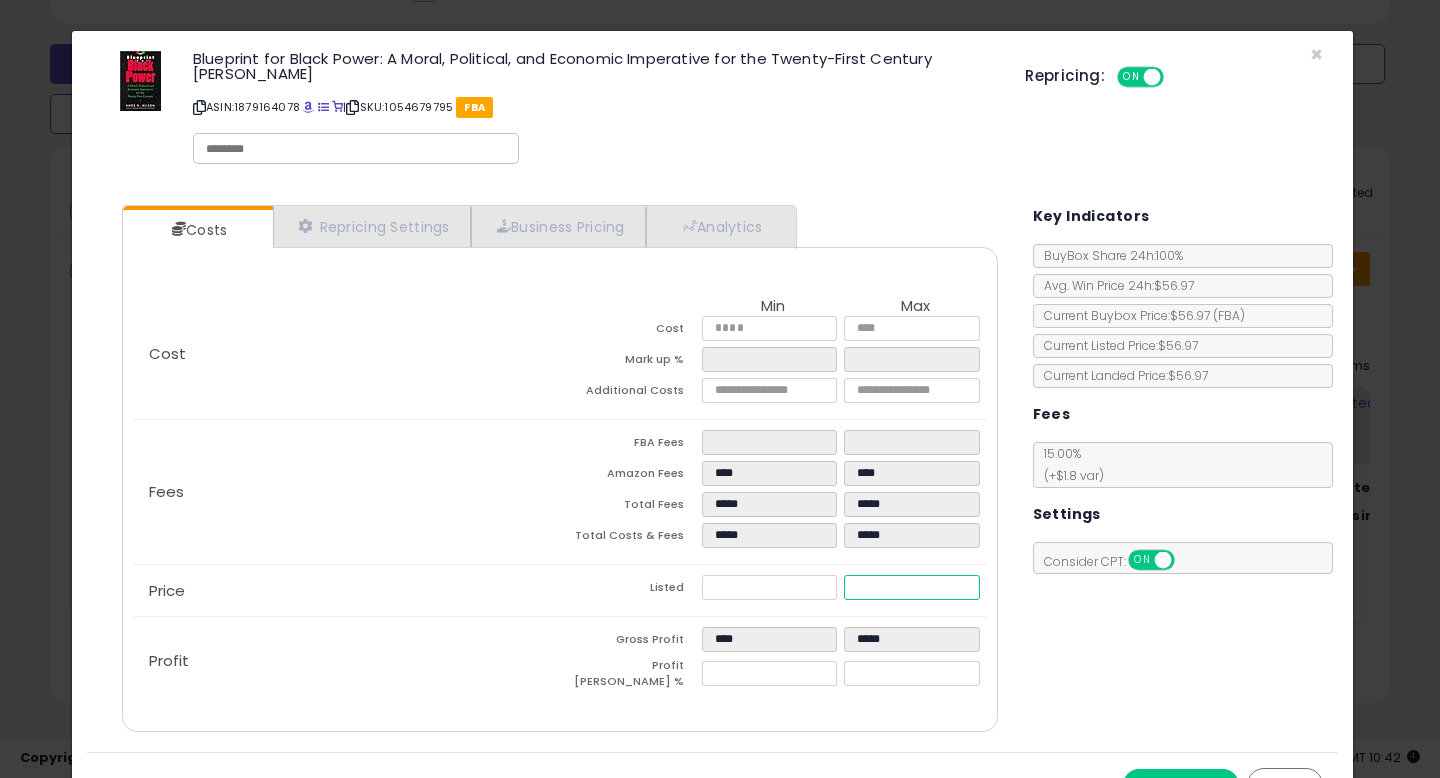 type on "****" 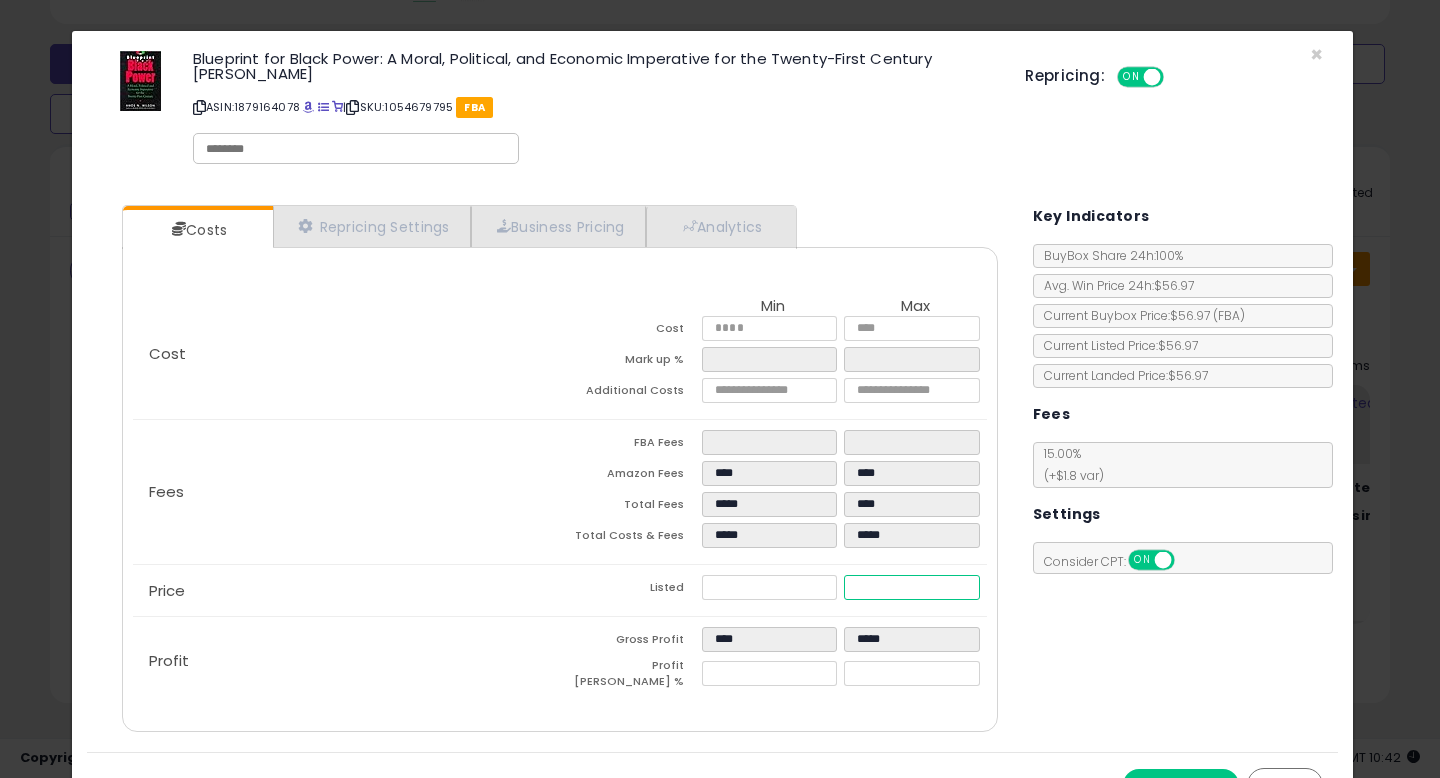 type on "****" 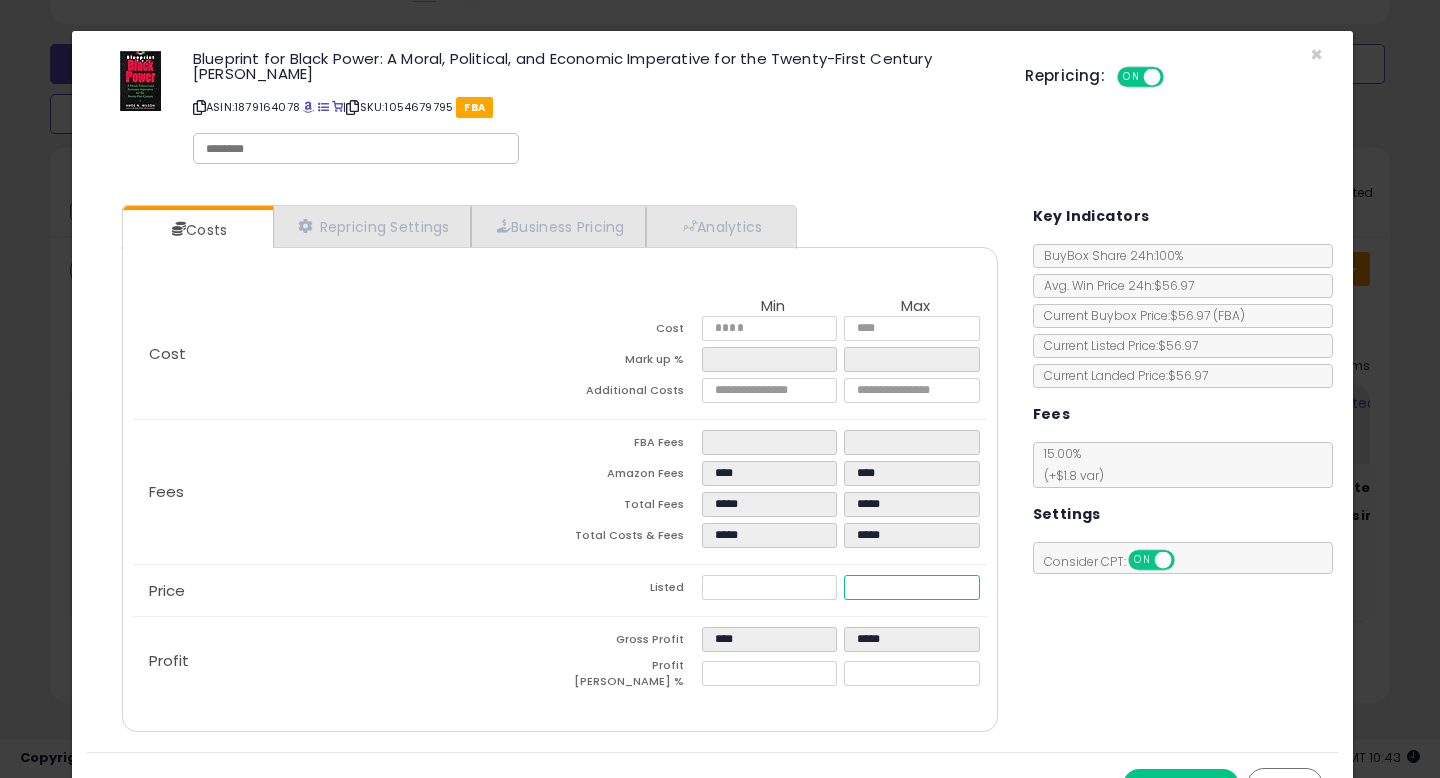 type on "****" 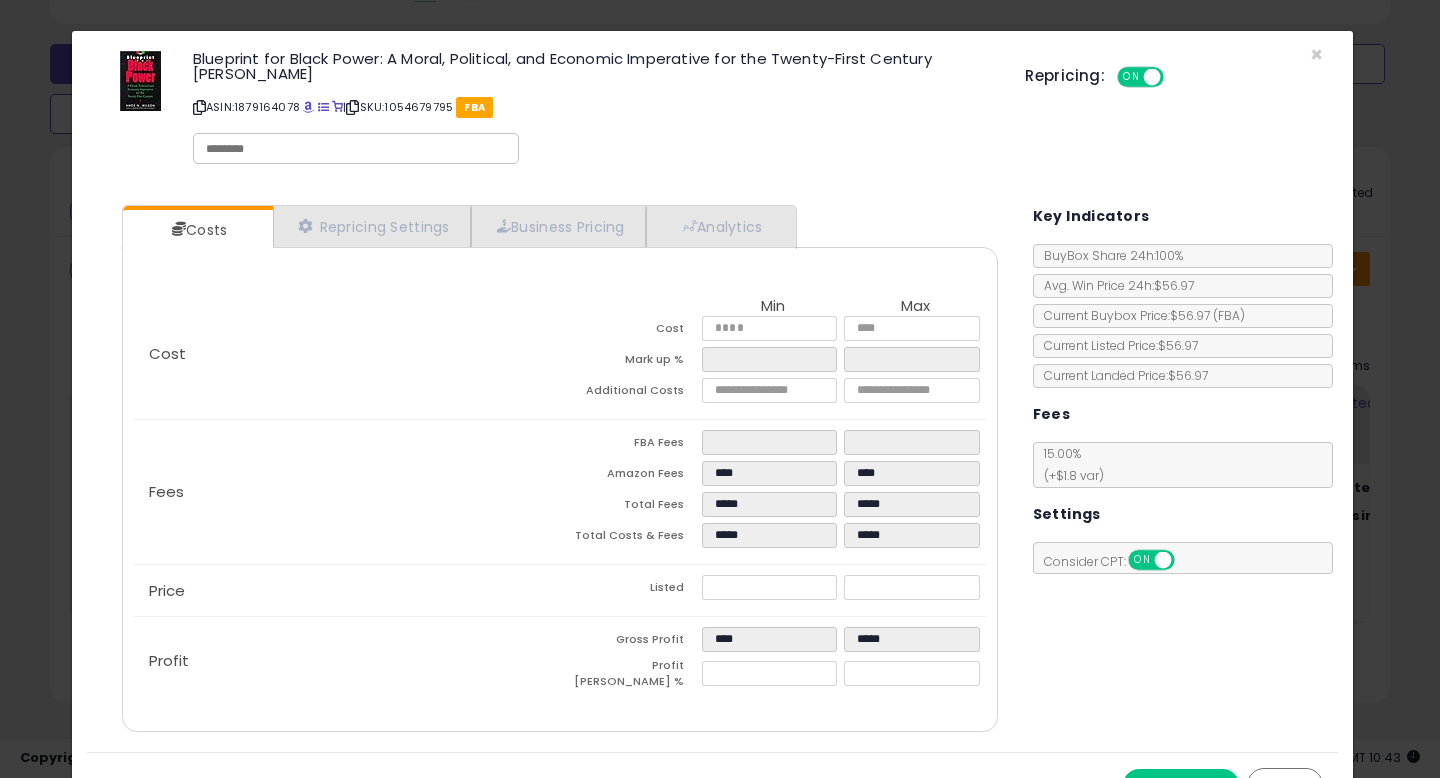 type on "*****" 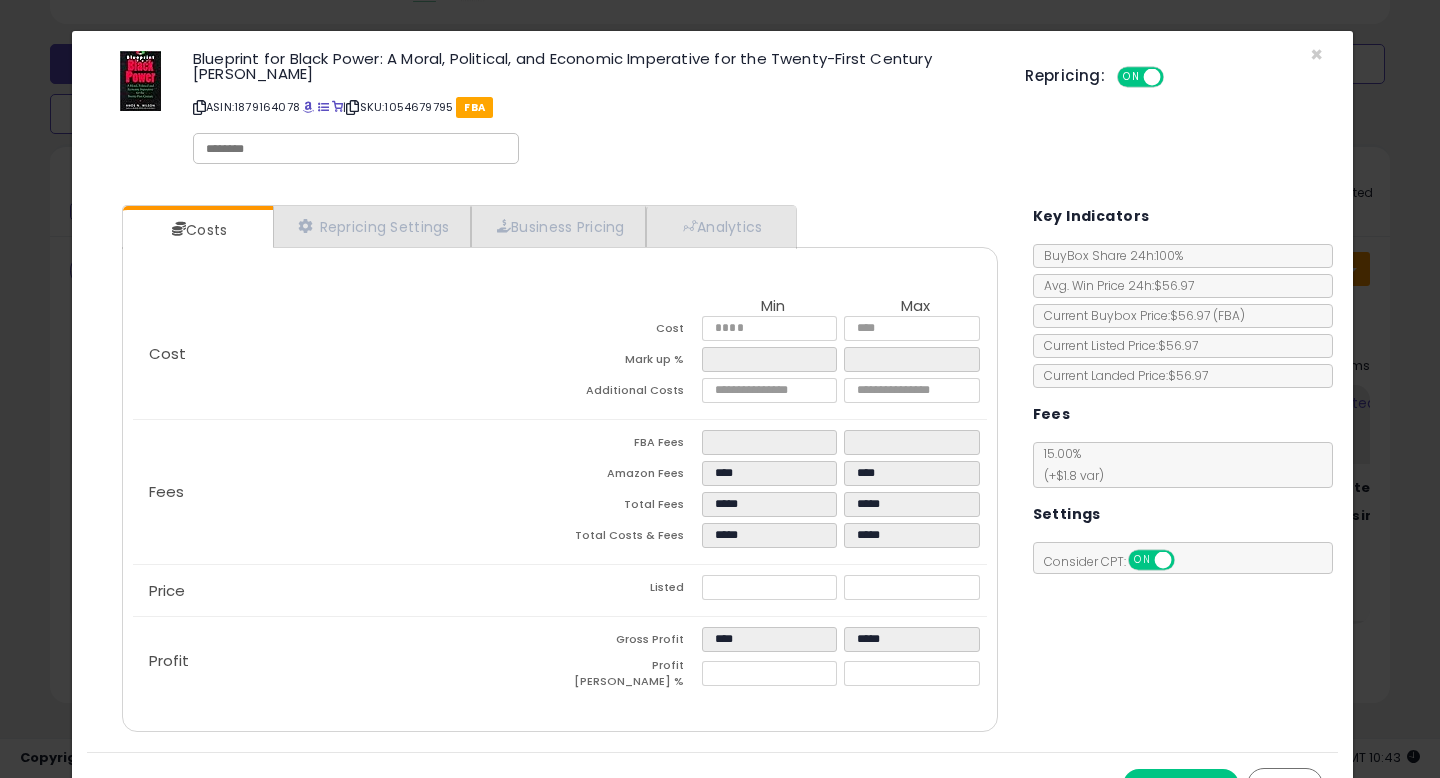 click on "Save & Close" at bounding box center (1181, 785) 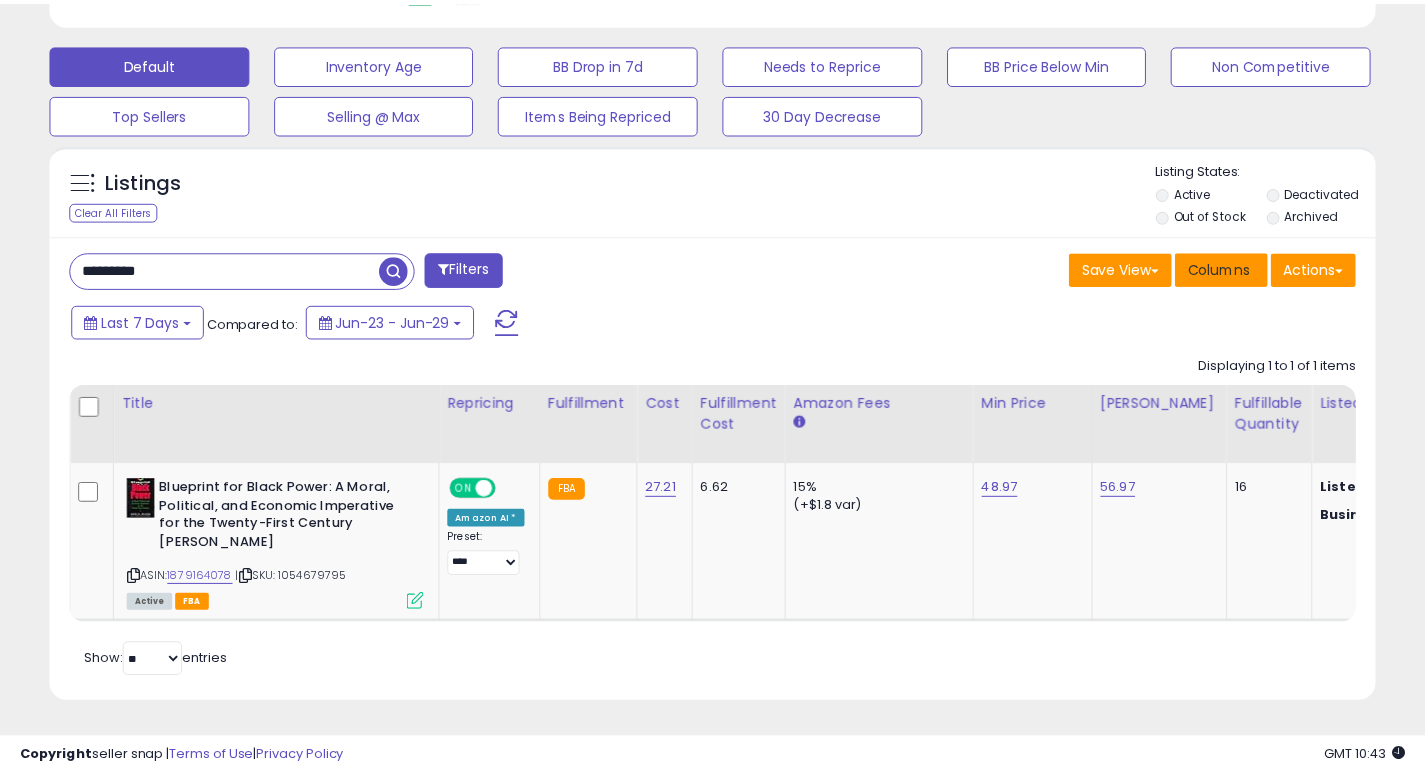 scroll, scrollTop: 410, scrollLeft: 767, axis: both 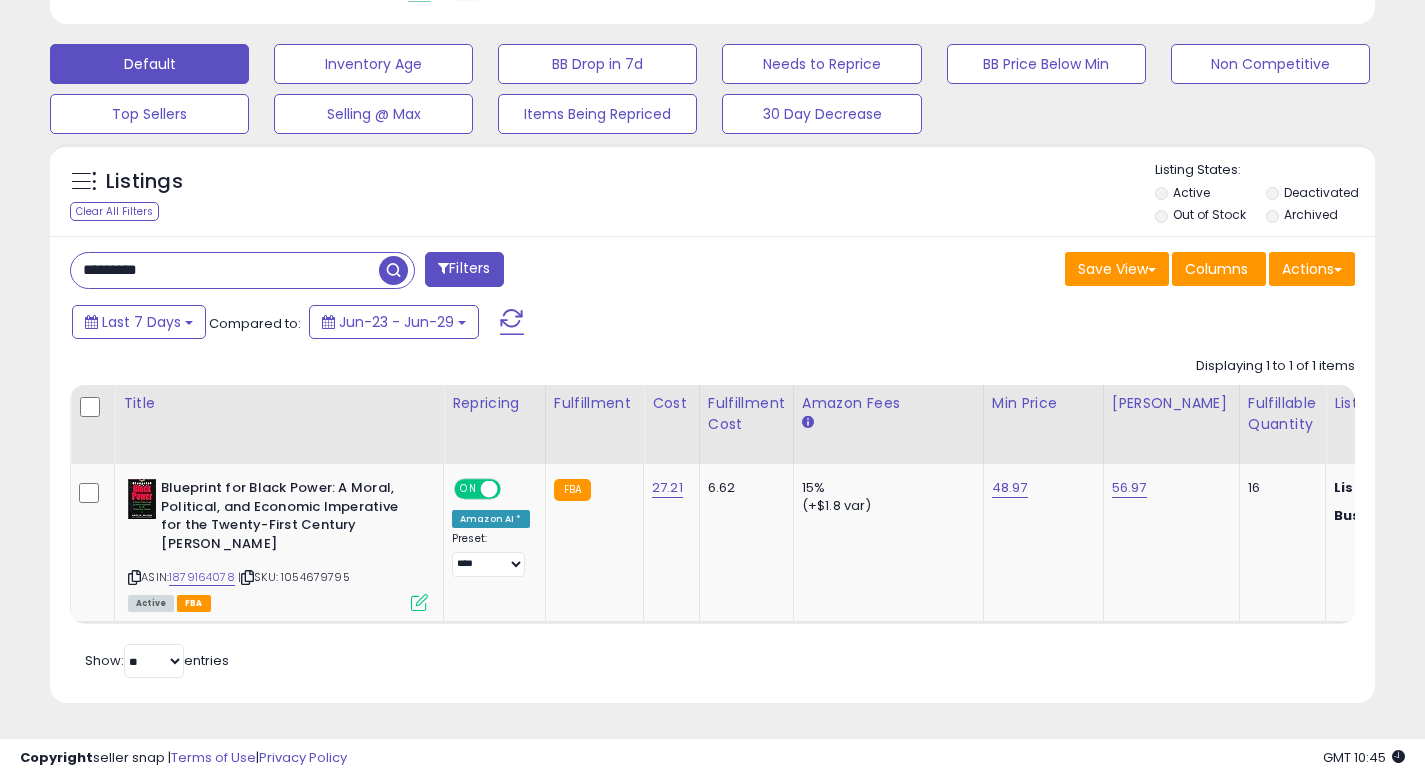 drag, startPoint x: 241, startPoint y: 253, endPoint x: 0, endPoint y: 182, distance: 251.24092 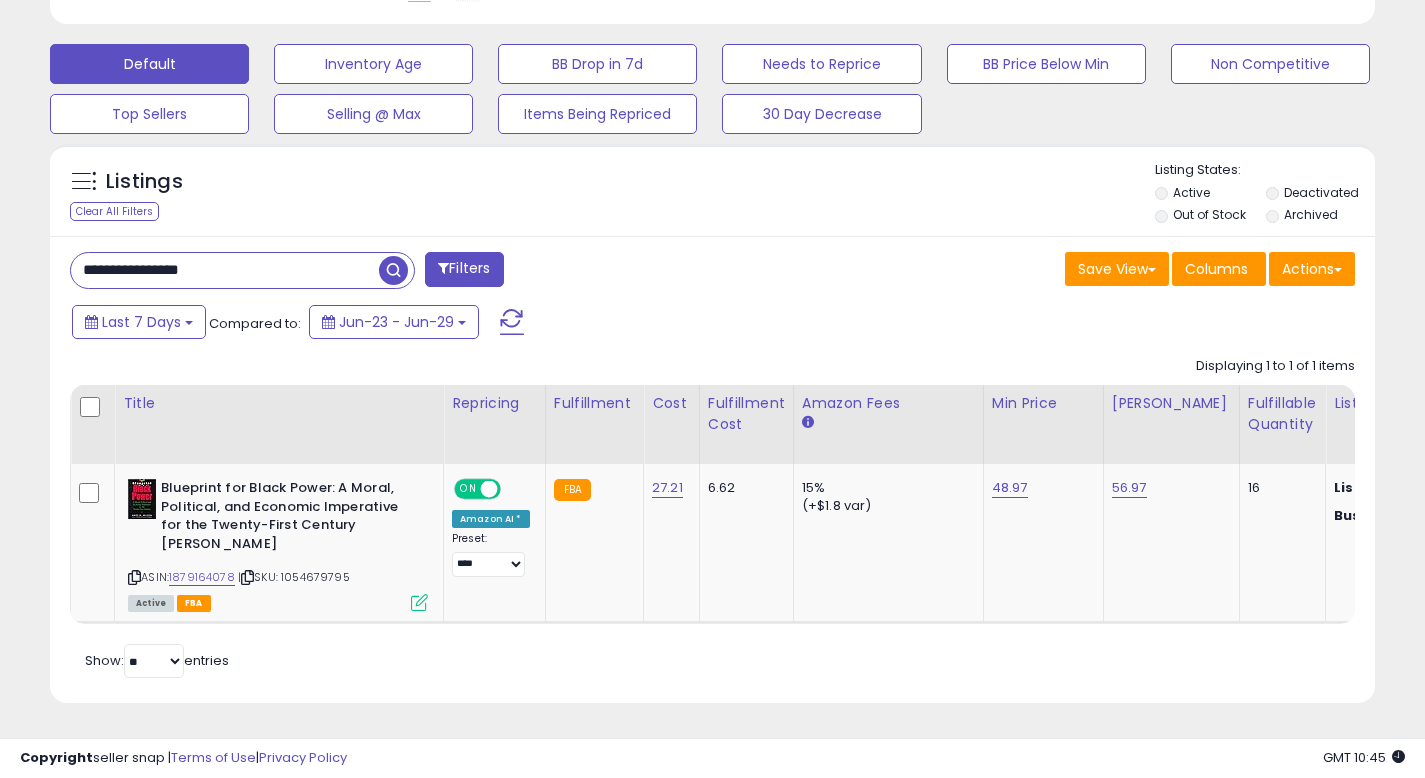 click at bounding box center (393, 270) 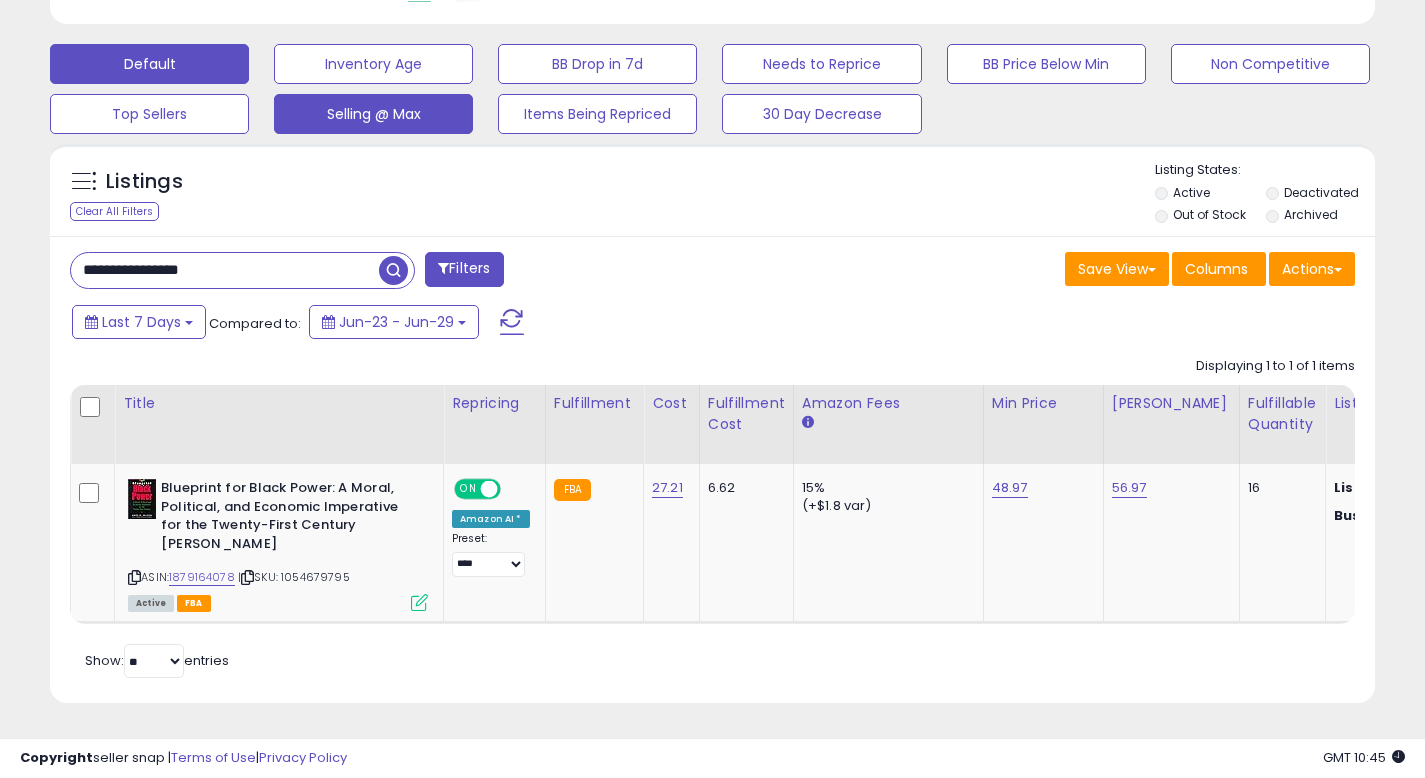scroll, scrollTop: 999590, scrollLeft: 999224, axis: both 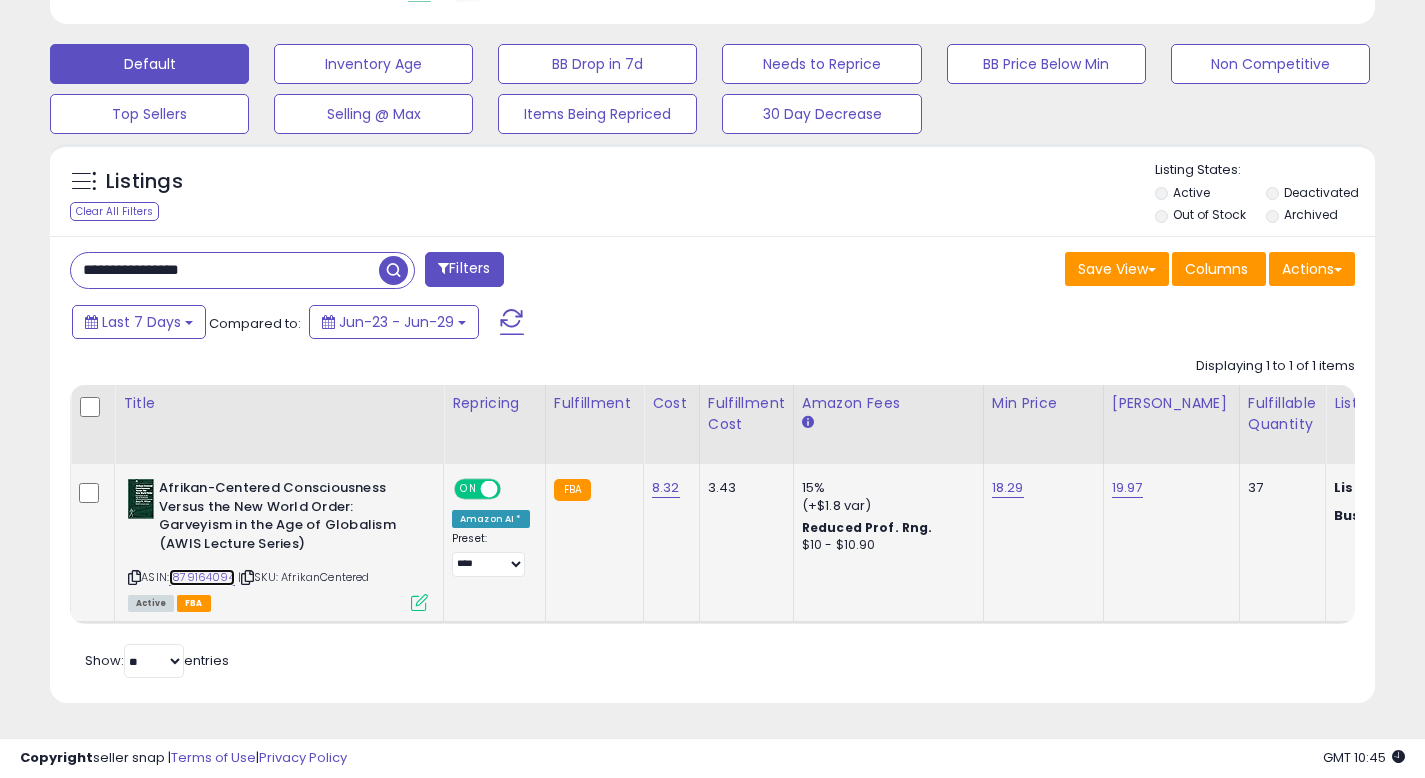 click on "1879164094" at bounding box center [202, 577] 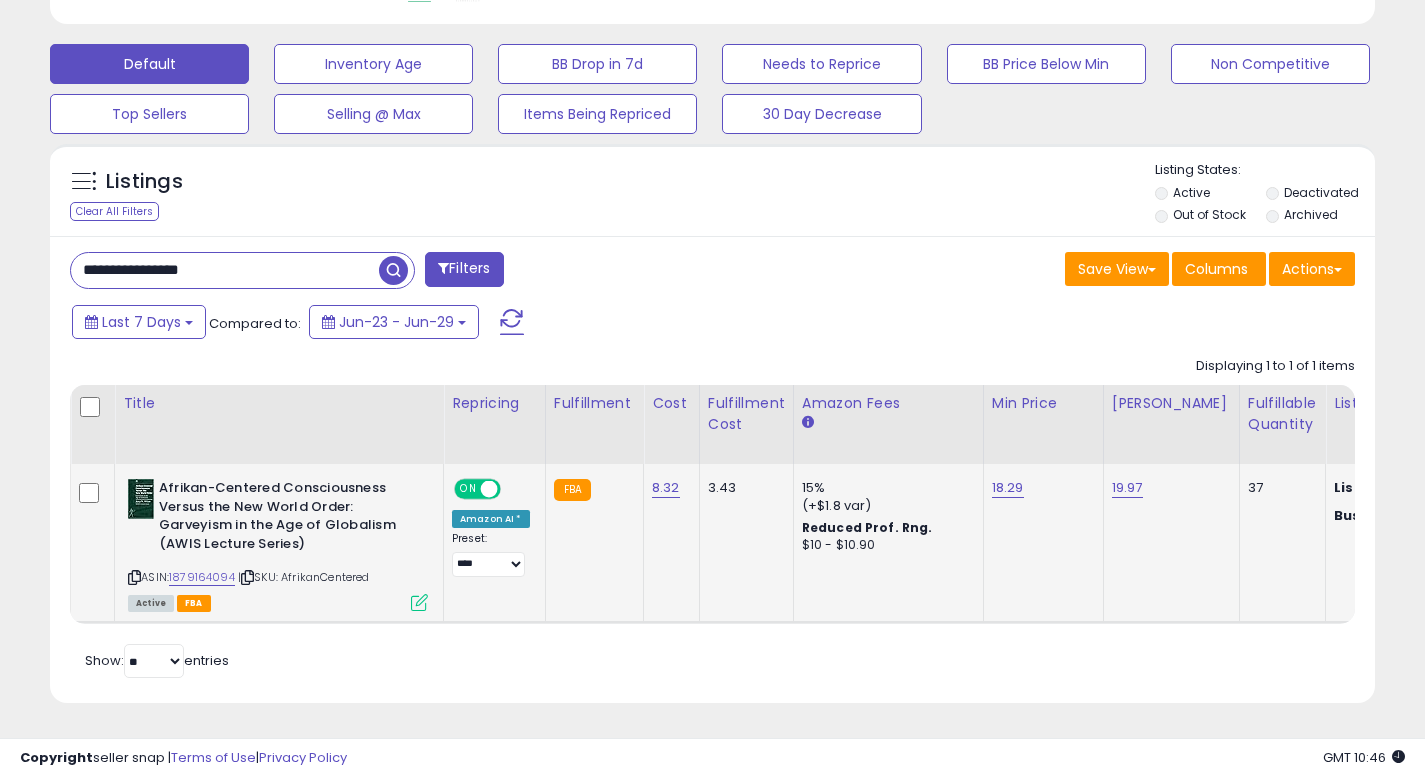 click at bounding box center [419, 602] 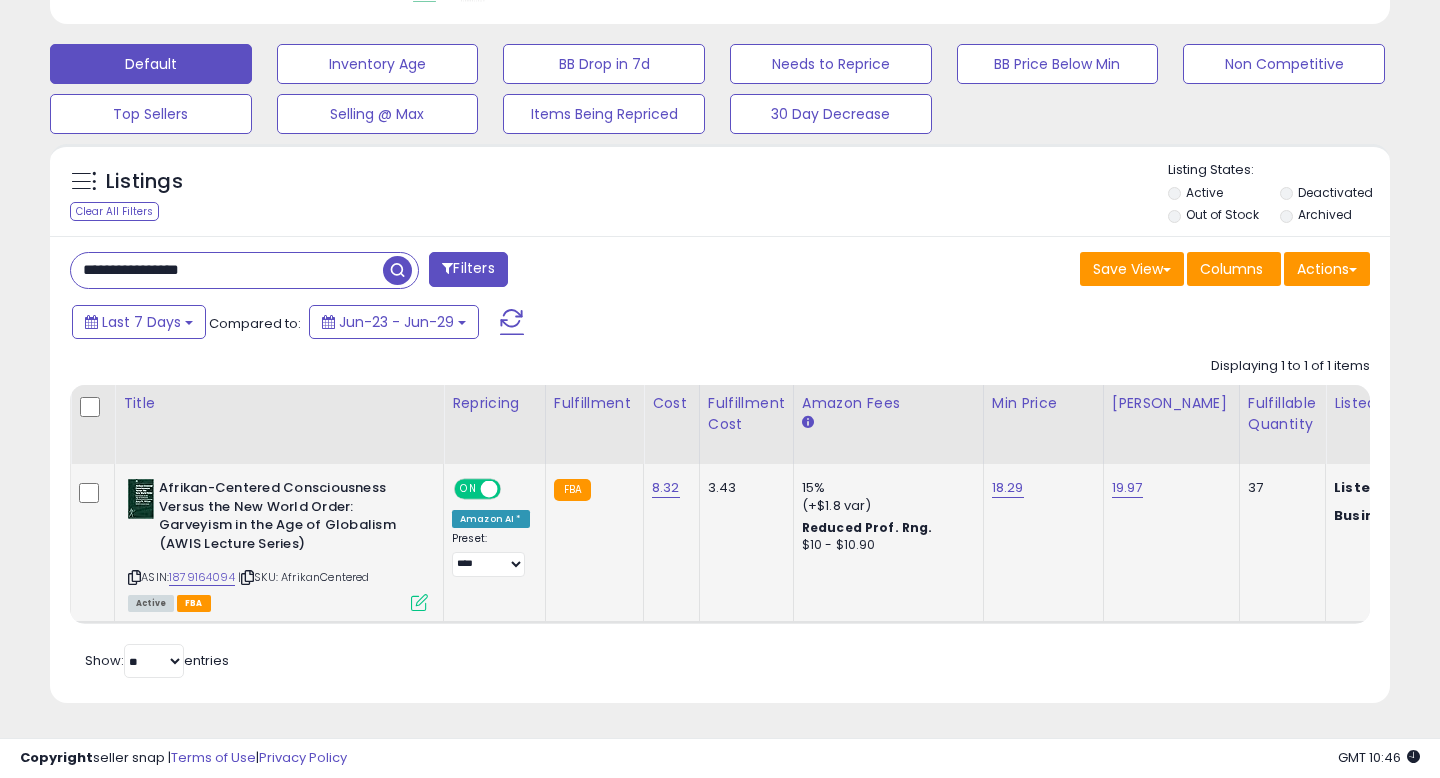 scroll, scrollTop: 999590, scrollLeft: 999224, axis: both 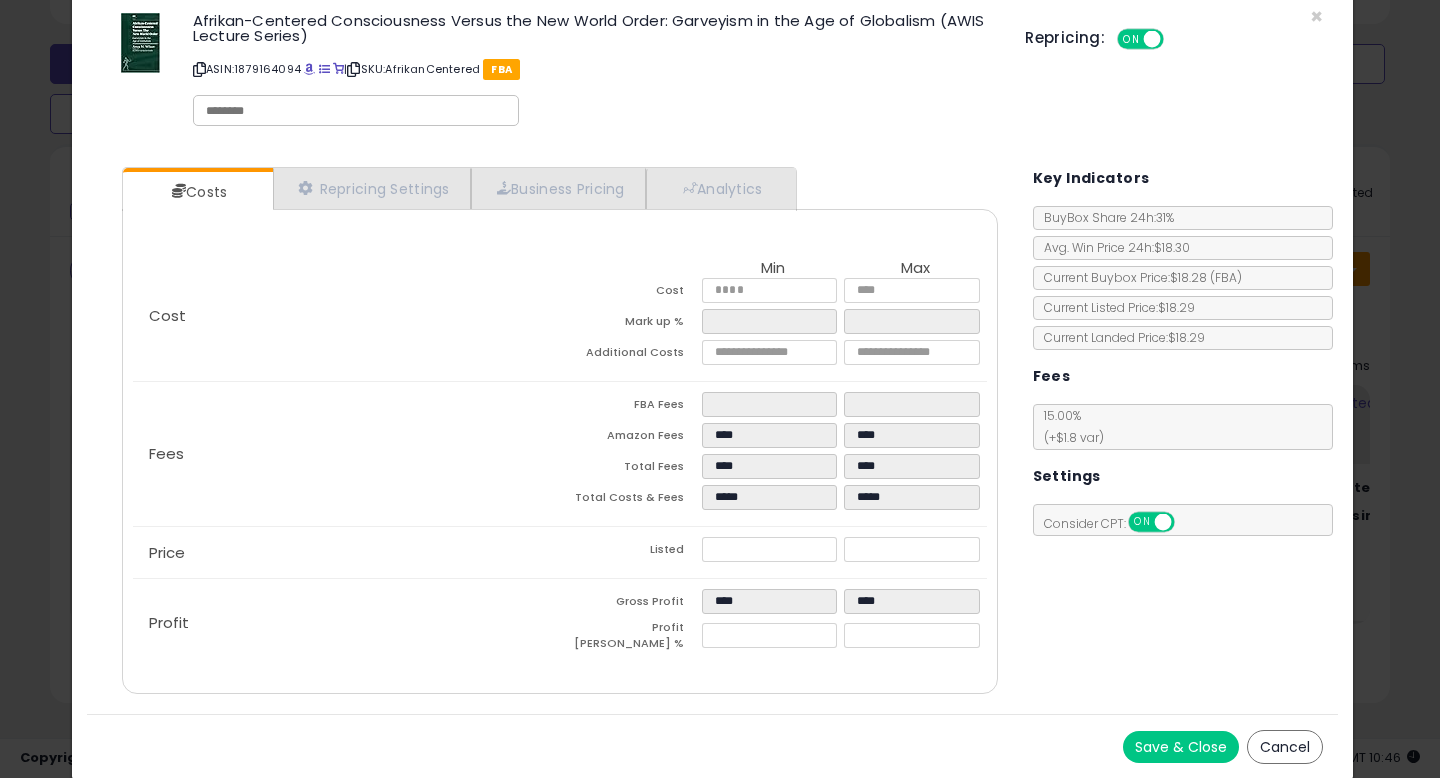 click on "Cancel" at bounding box center [1285, 747] 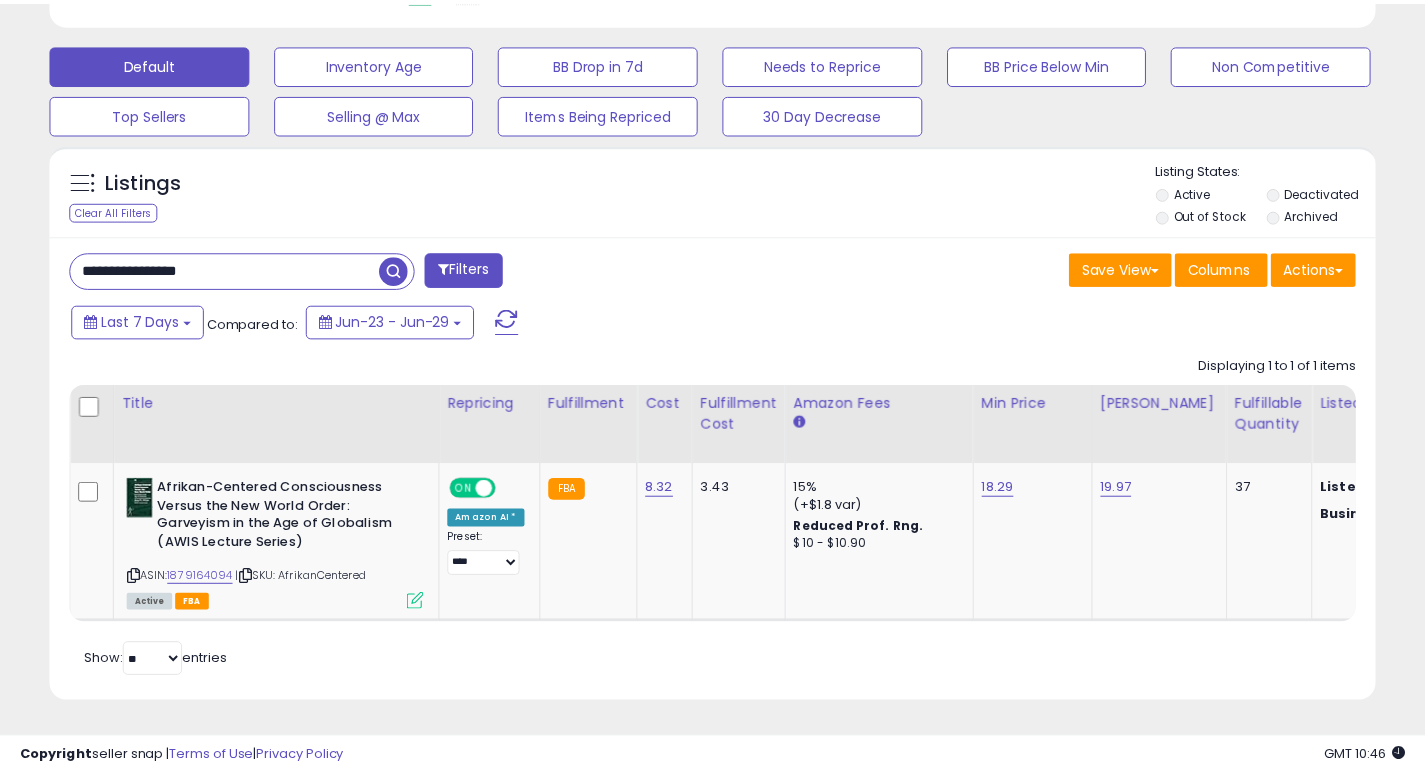 scroll, scrollTop: 410, scrollLeft: 767, axis: both 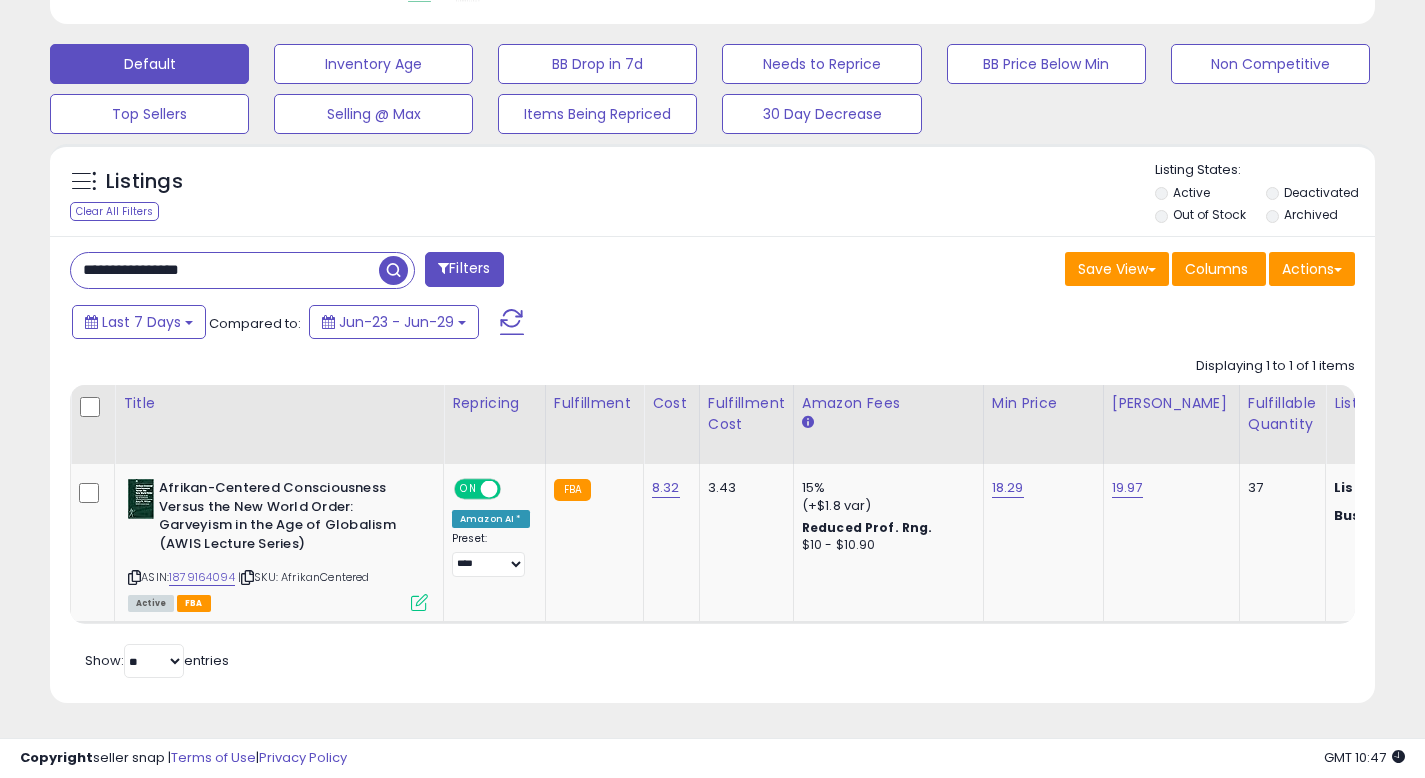 drag, startPoint x: 294, startPoint y: 250, endPoint x: 0, endPoint y: 220, distance: 295.52664 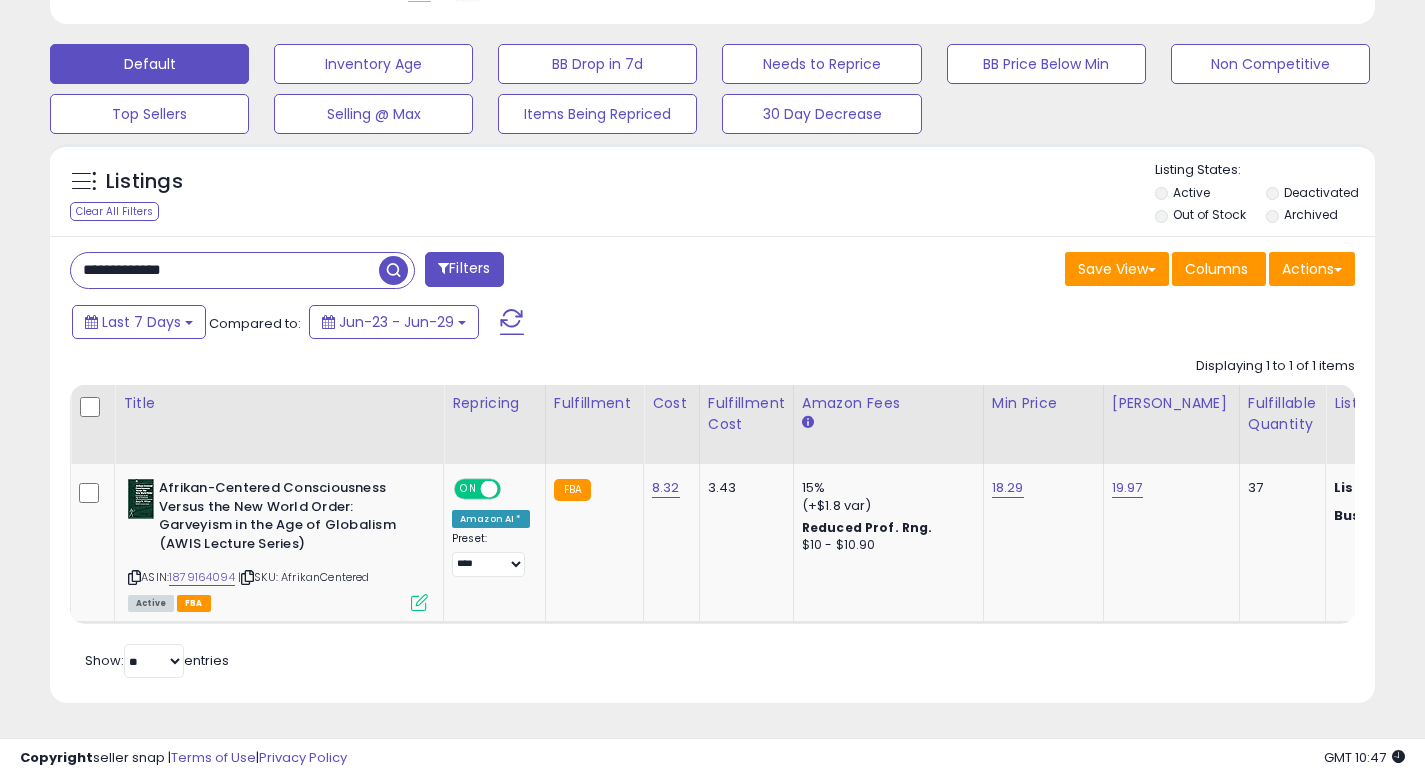 click at bounding box center [393, 270] 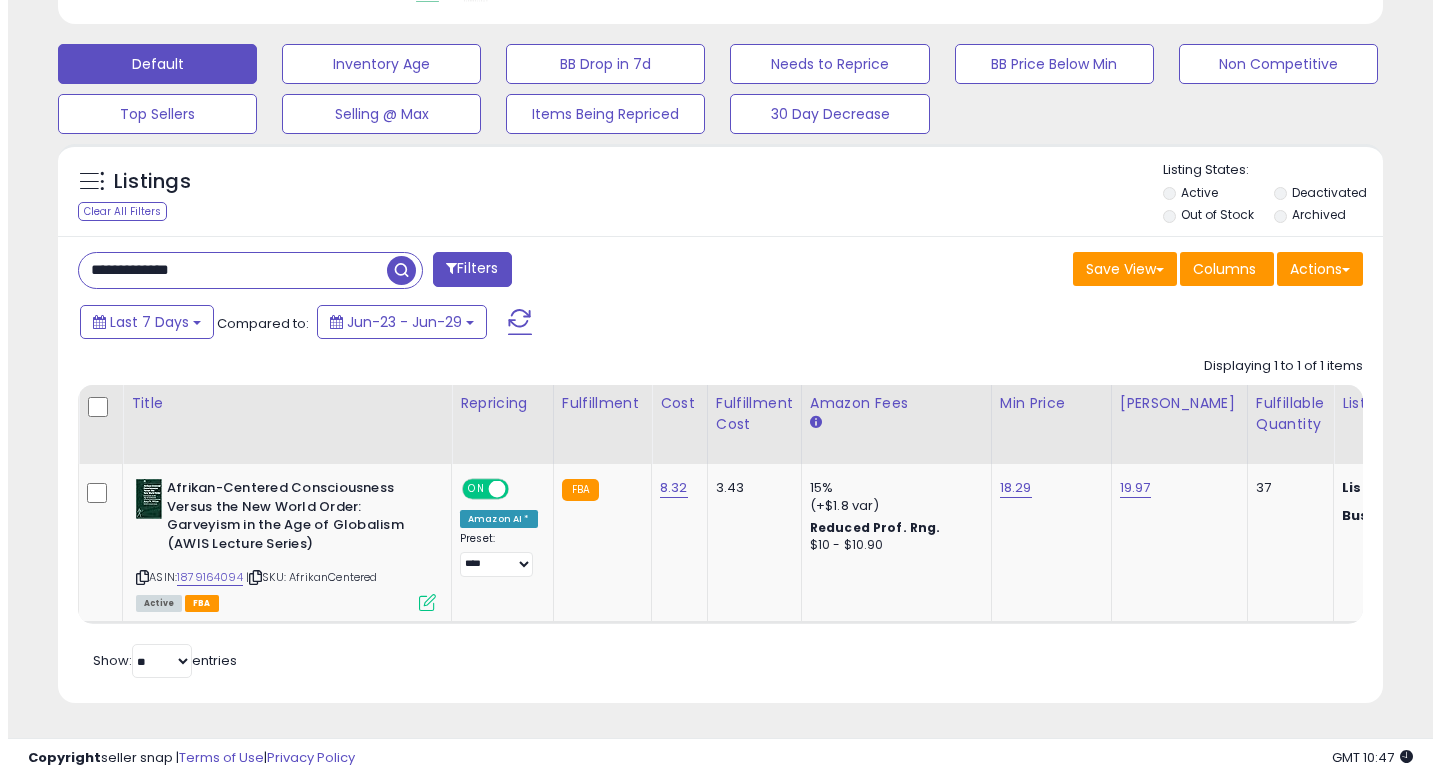 scroll, scrollTop: 442, scrollLeft: 0, axis: vertical 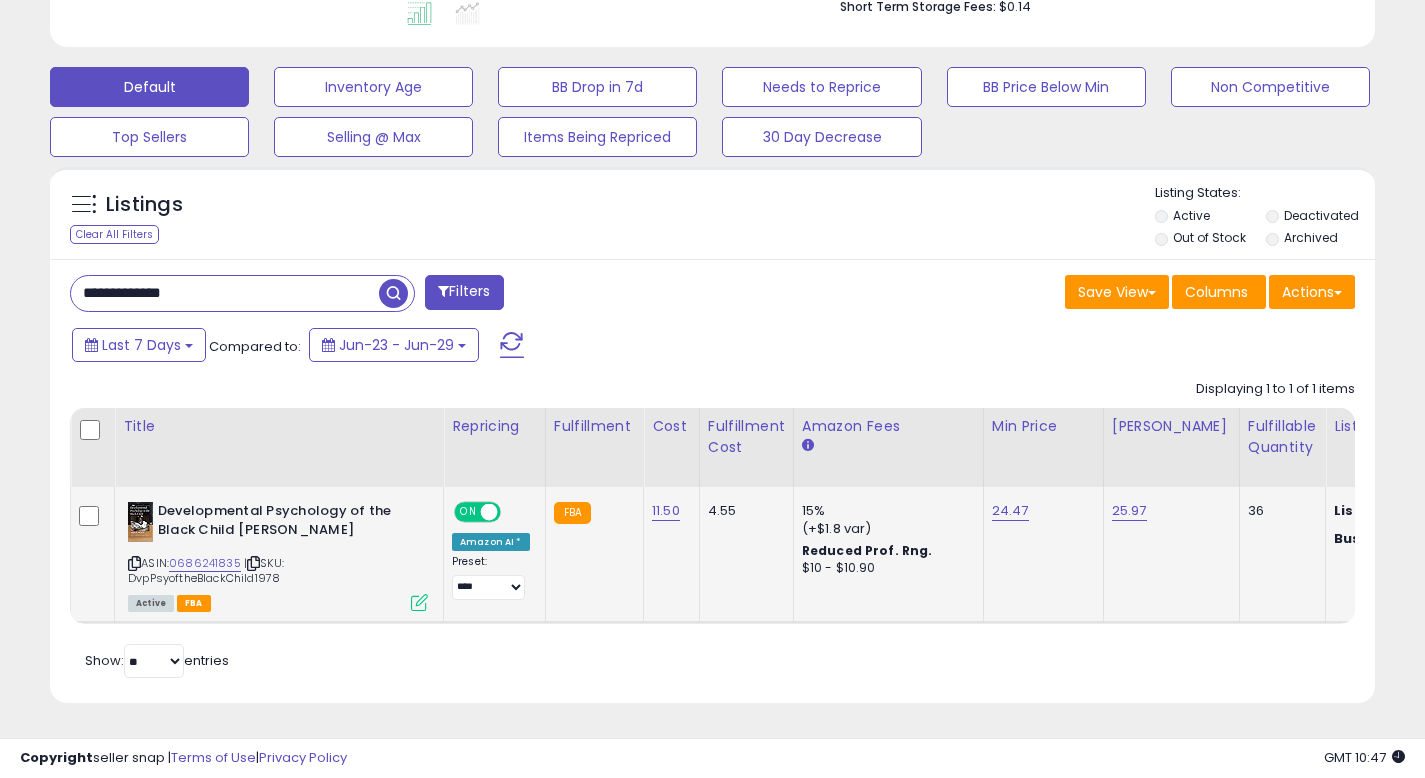 click at bounding box center (419, 602) 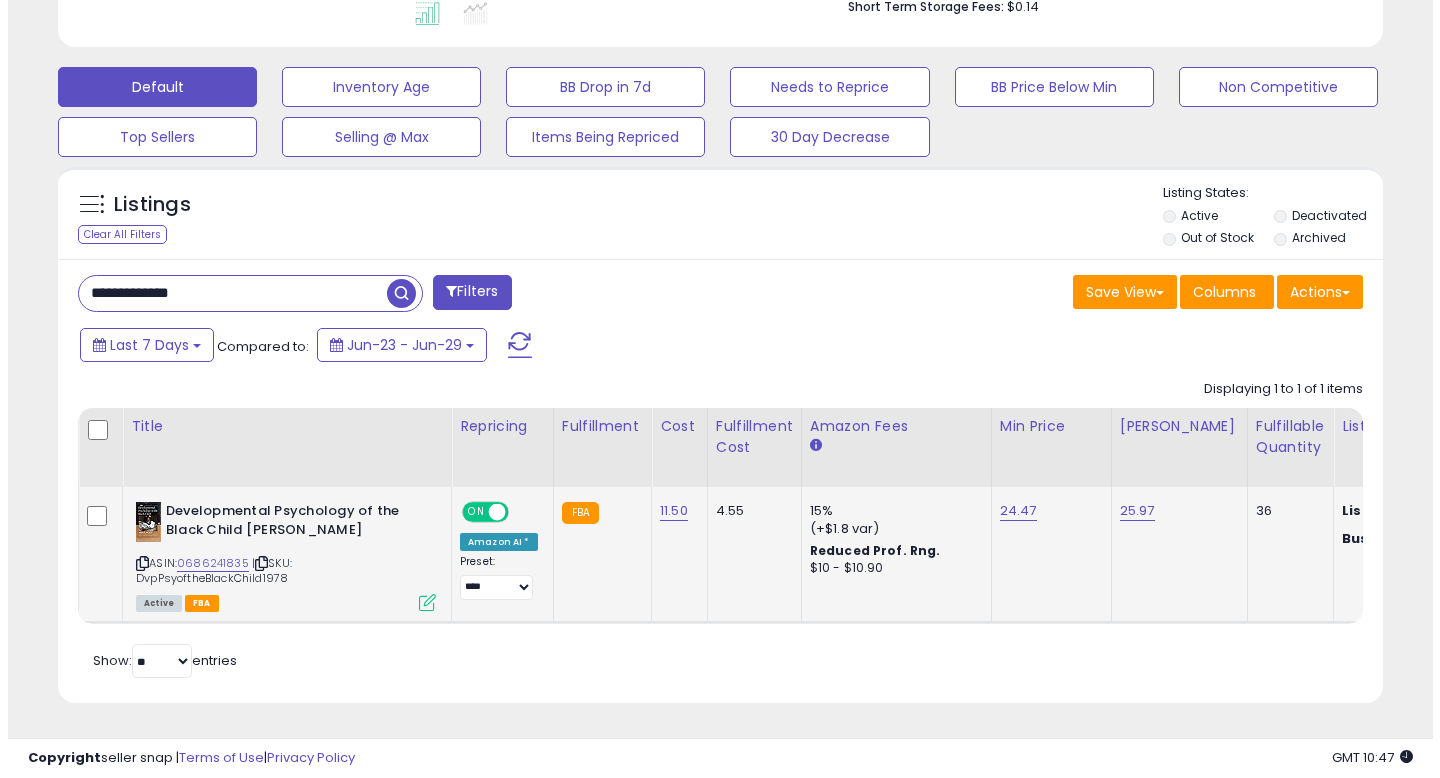 scroll, scrollTop: 999590, scrollLeft: 999224, axis: both 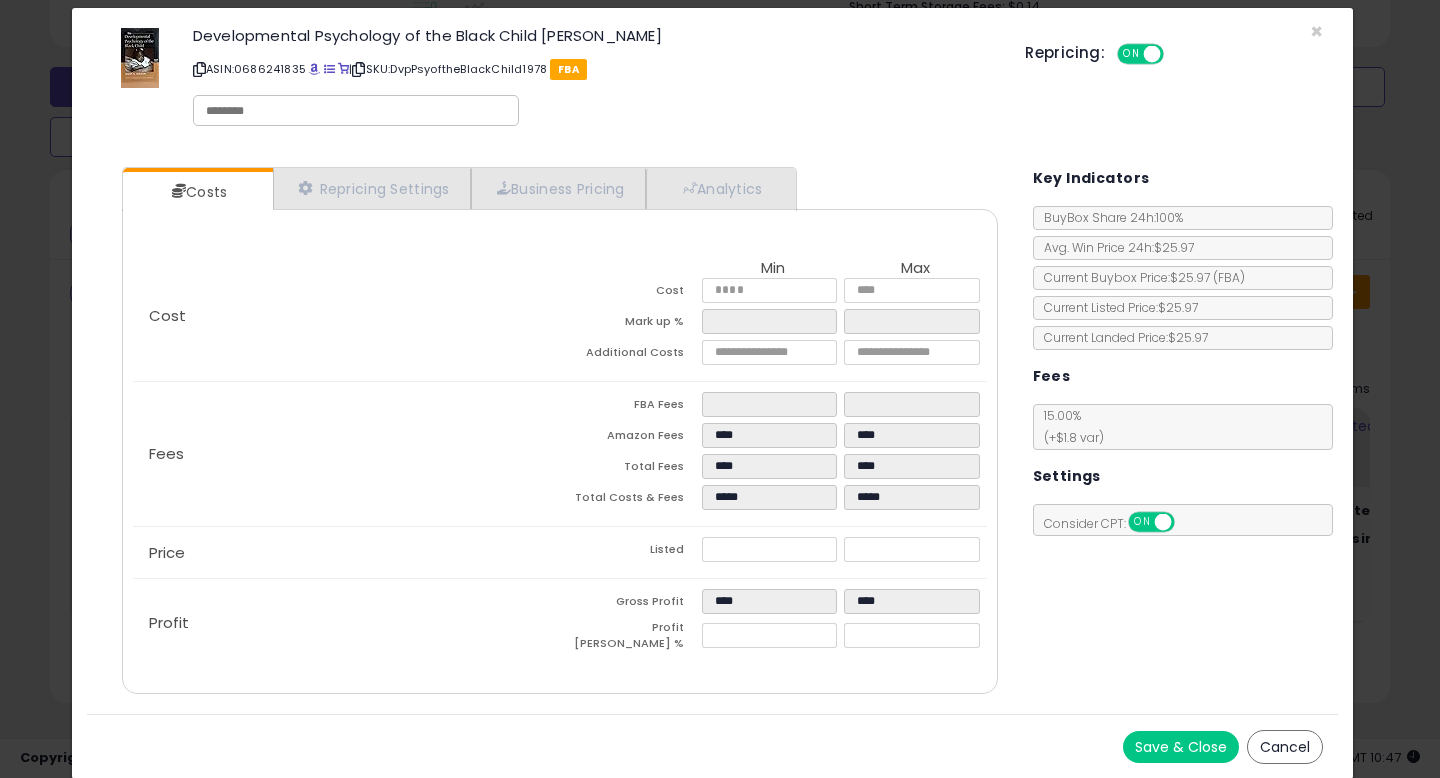 click on "Cancel" at bounding box center (1285, 747) 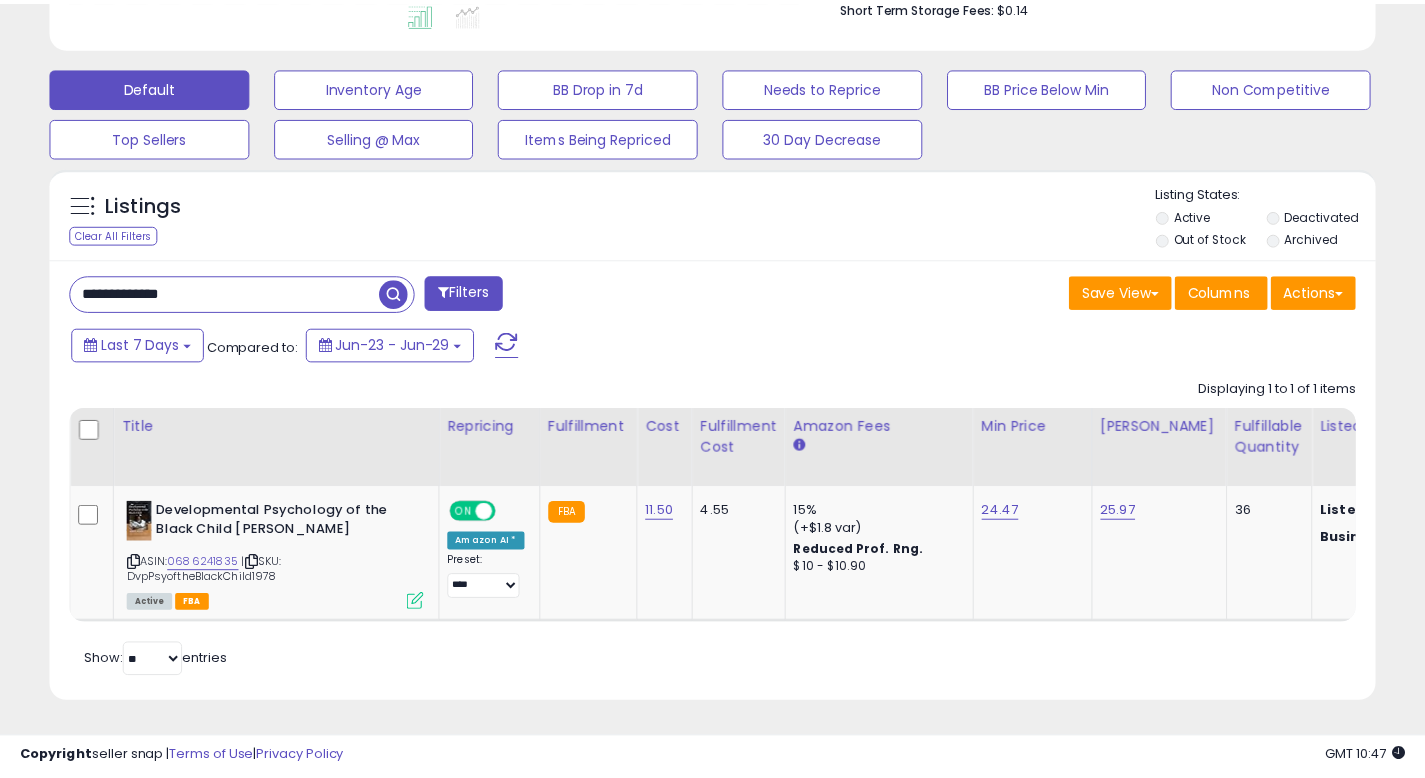 scroll, scrollTop: 410, scrollLeft: 767, axis: both 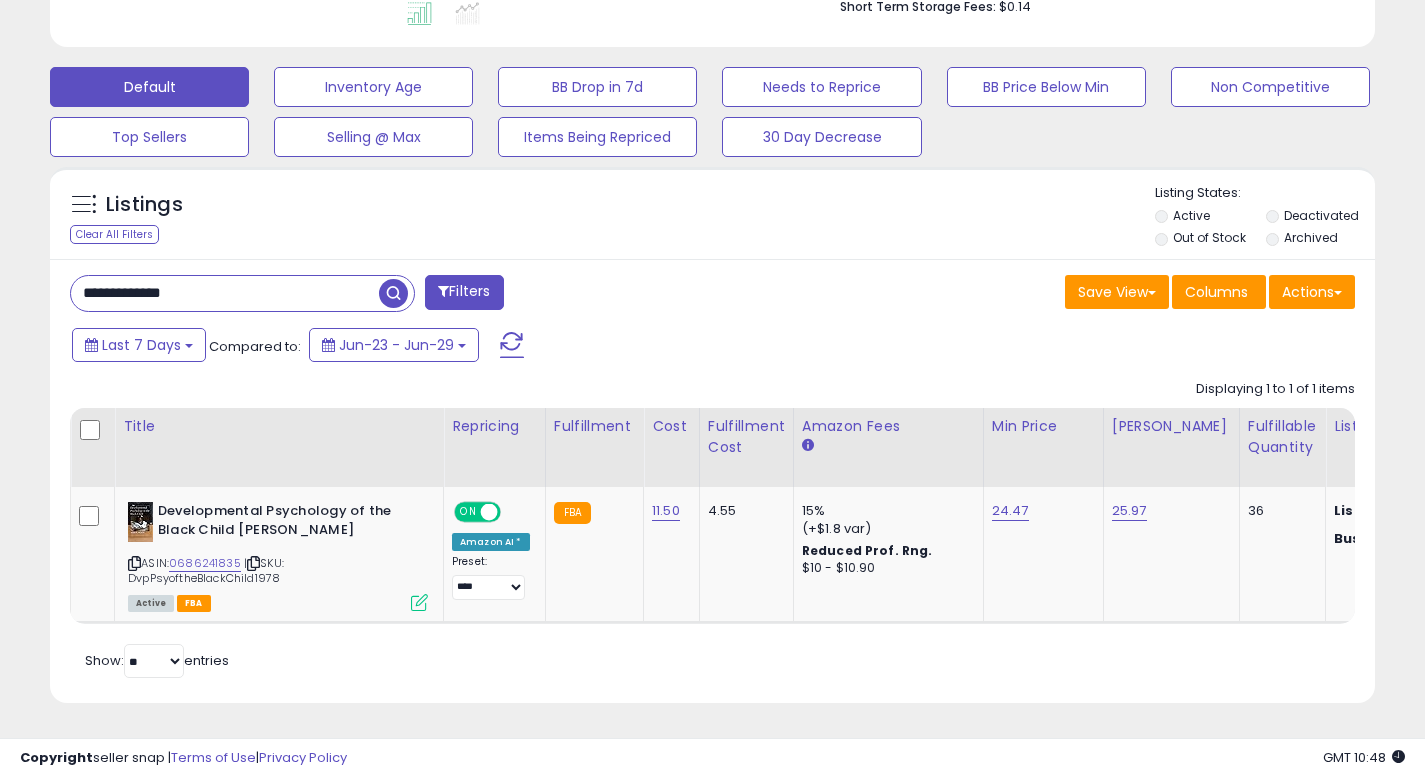 click on "**********" at bounding box center [712, 140] 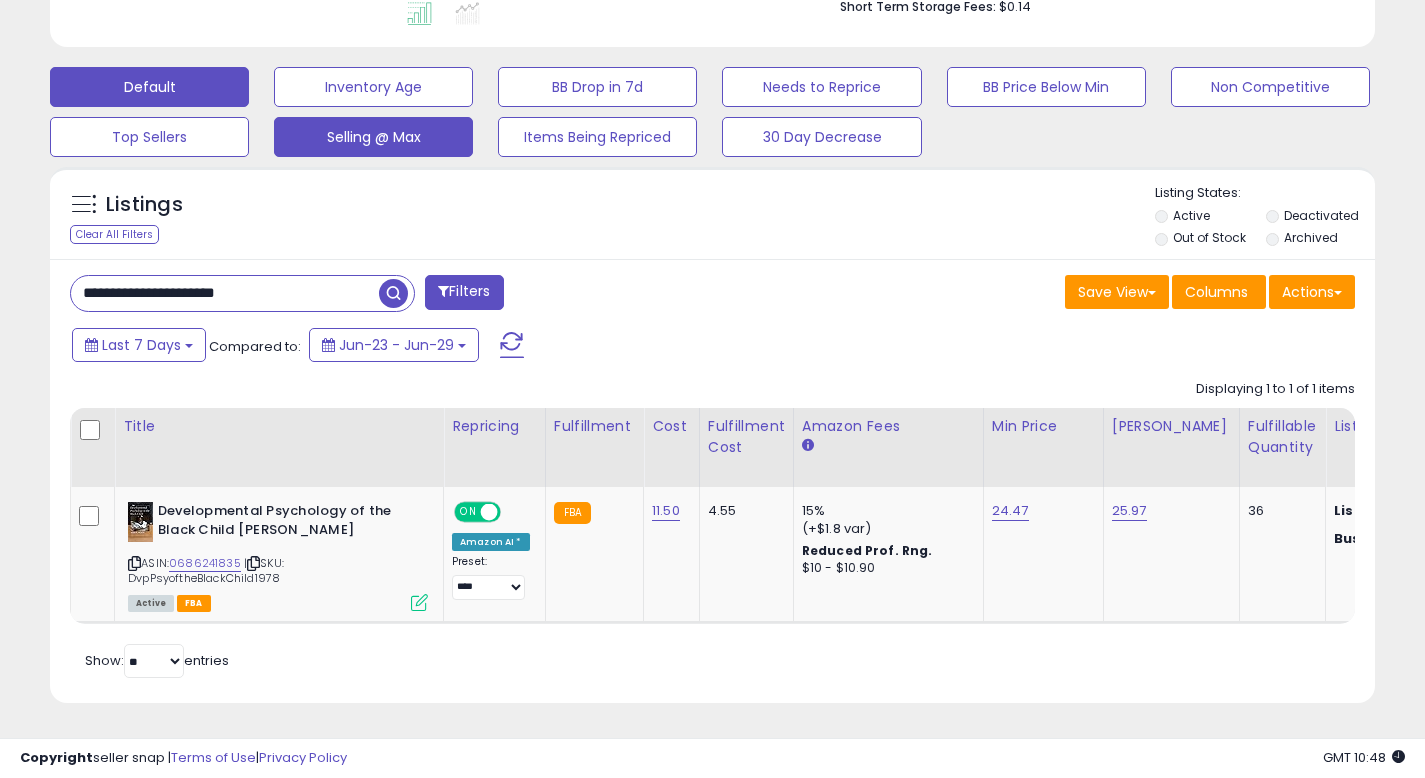 click at bounding box center [393, 293] 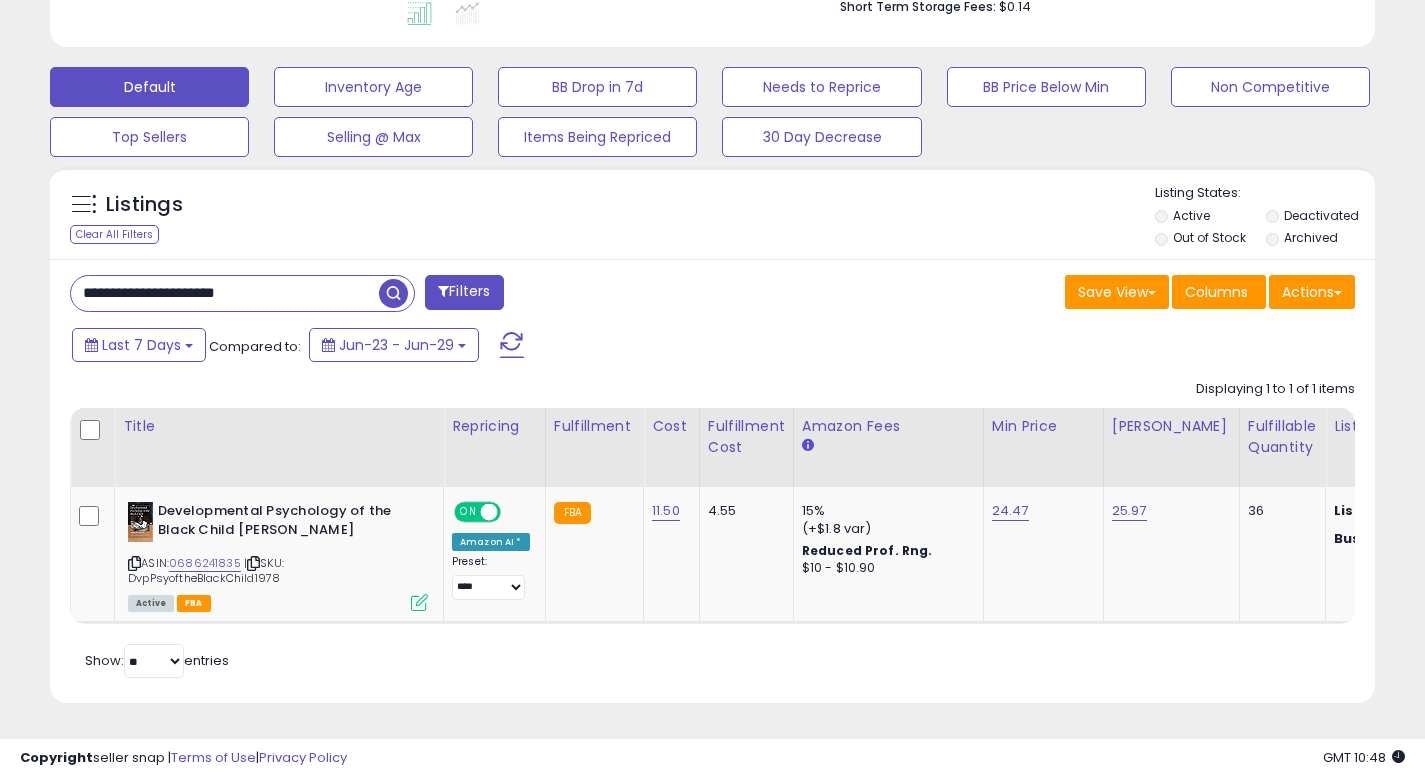 scroll, scrollTop: 999590, scrollLeft: 999224, axis: both 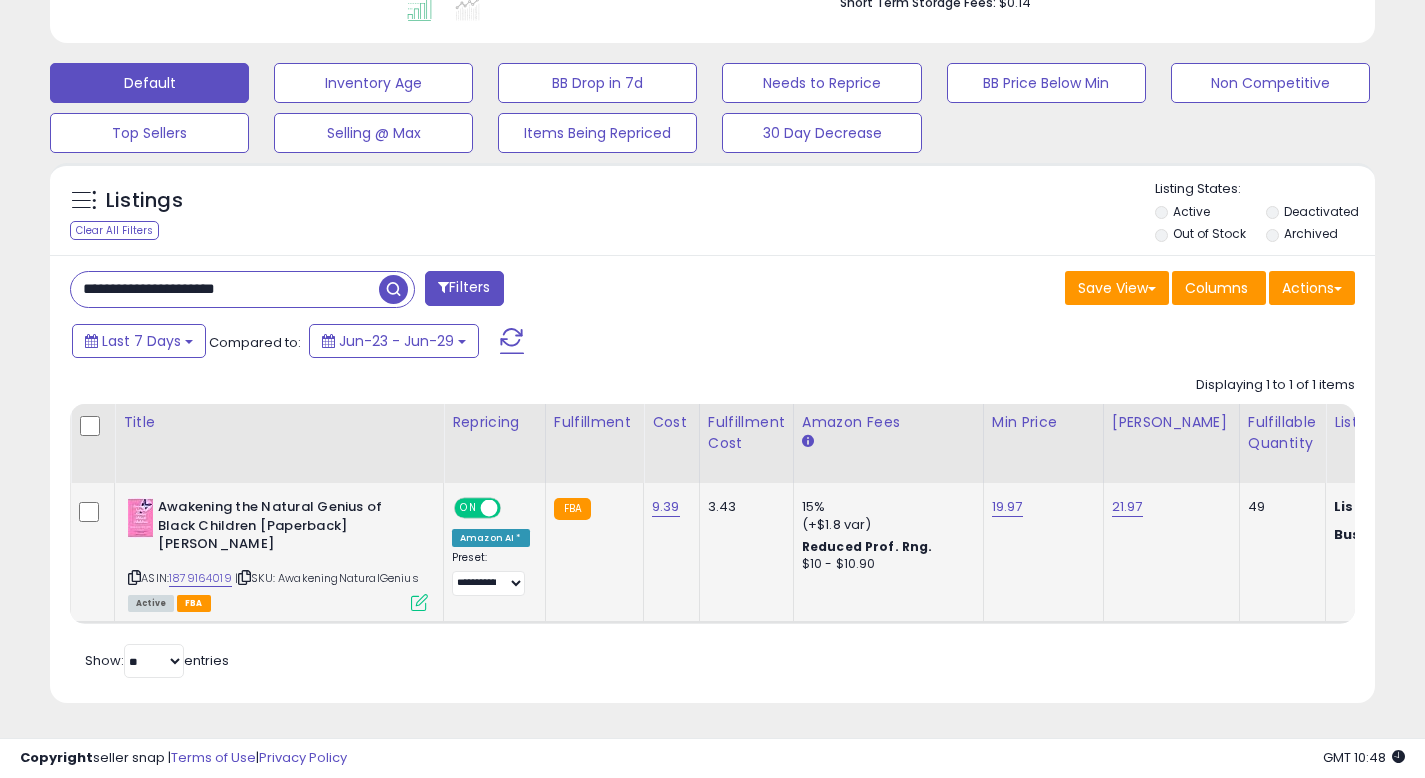 click at bounding box center [419, 602] 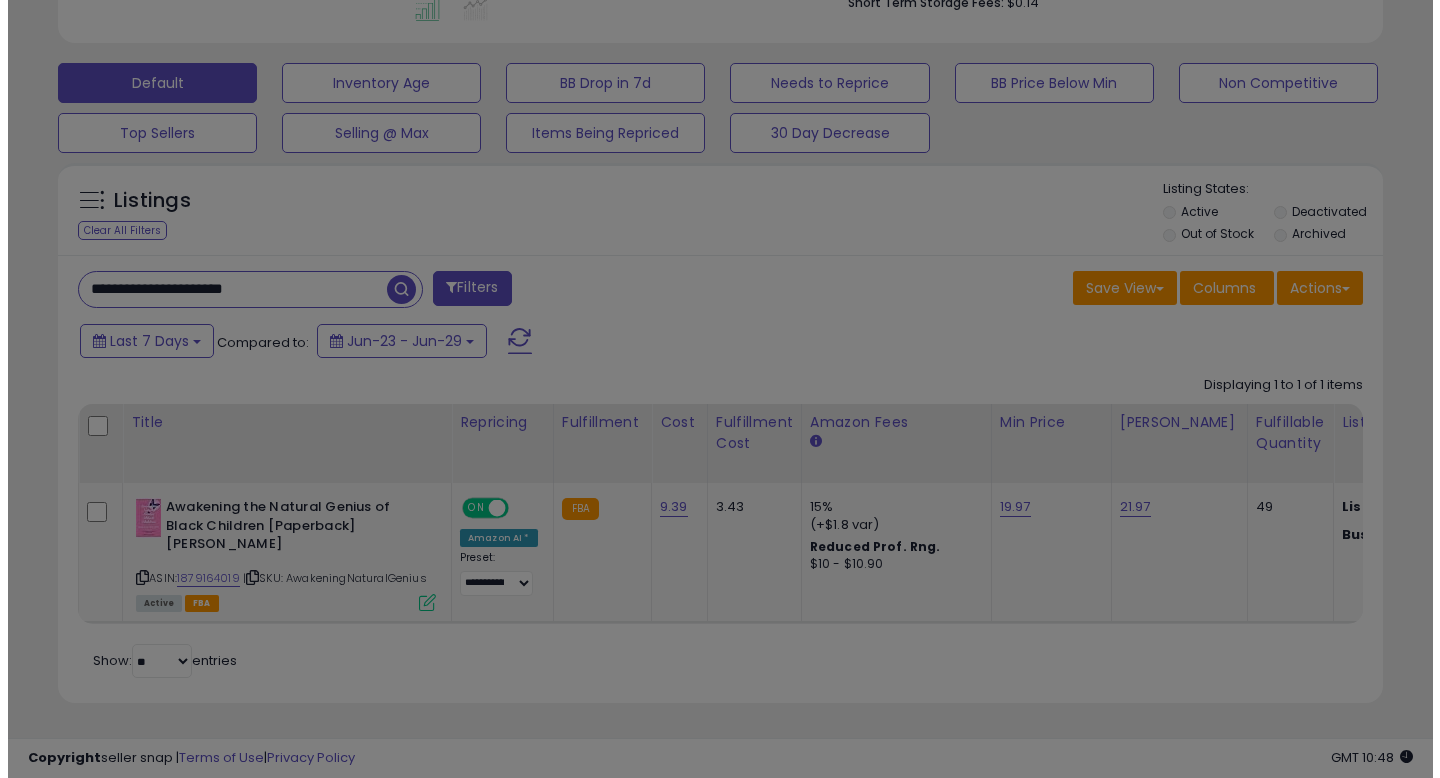 scroll, scrollTop: 999590, scrollLeft: 999224, axis: both 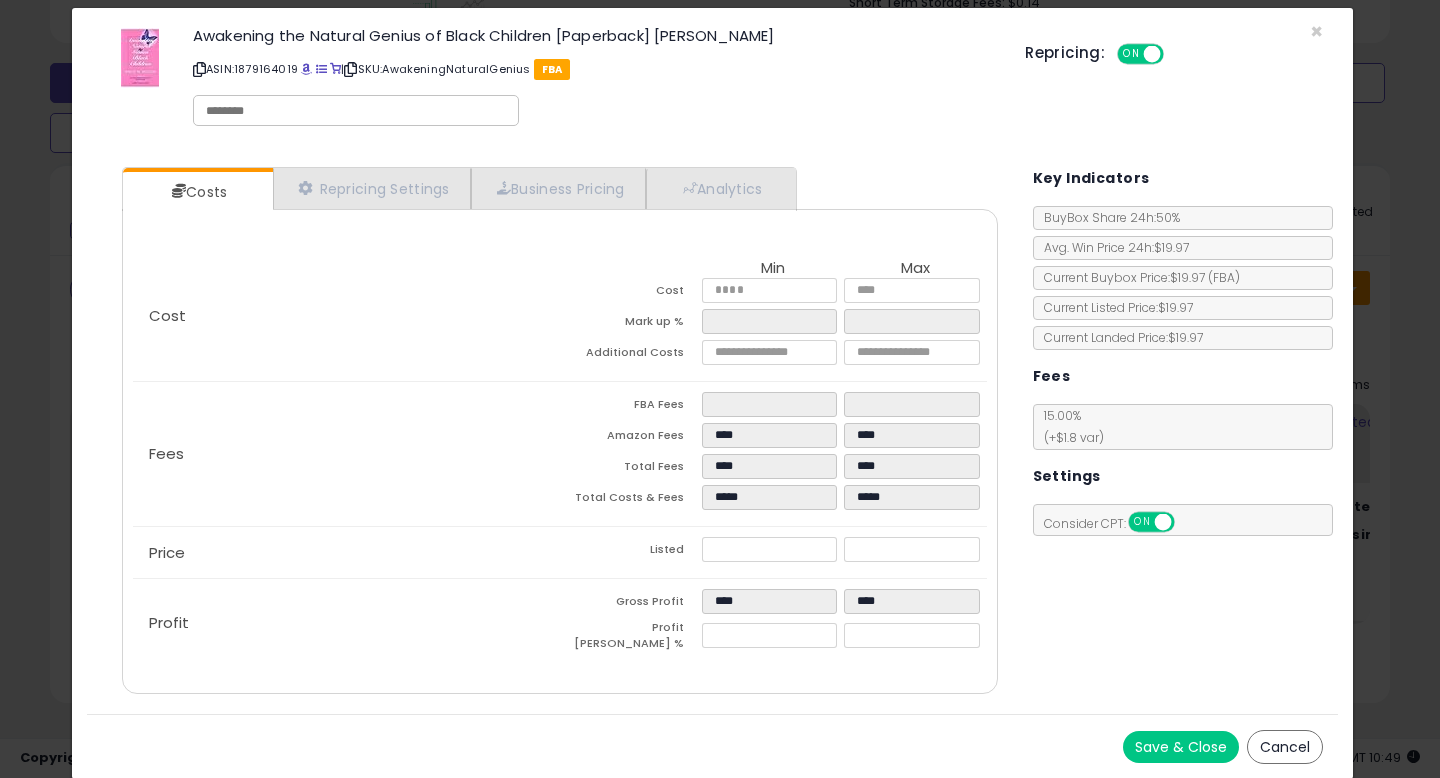 click on "Cancel" at bounding box center (1285, 747) 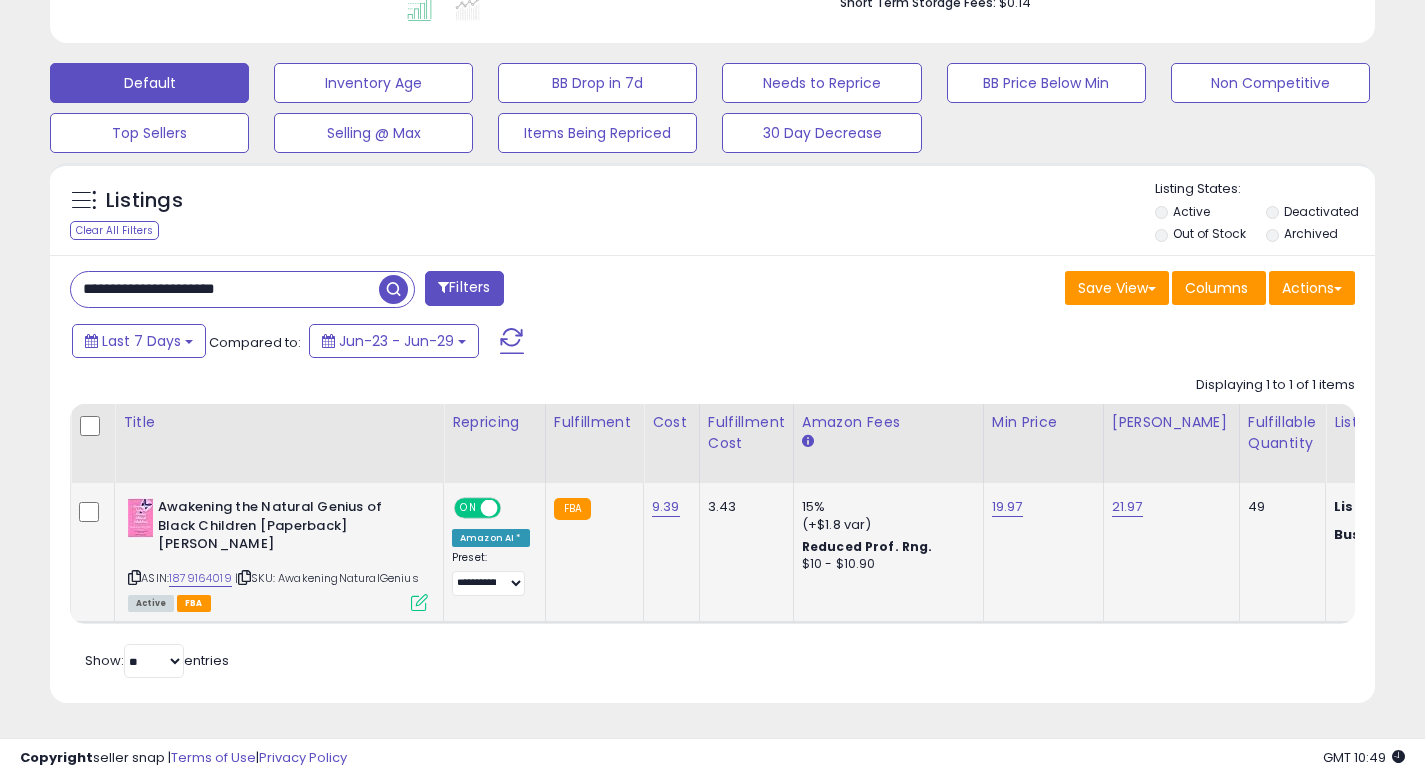 scroll, scrollTop: 410, scrollLeft: 767, axis: both 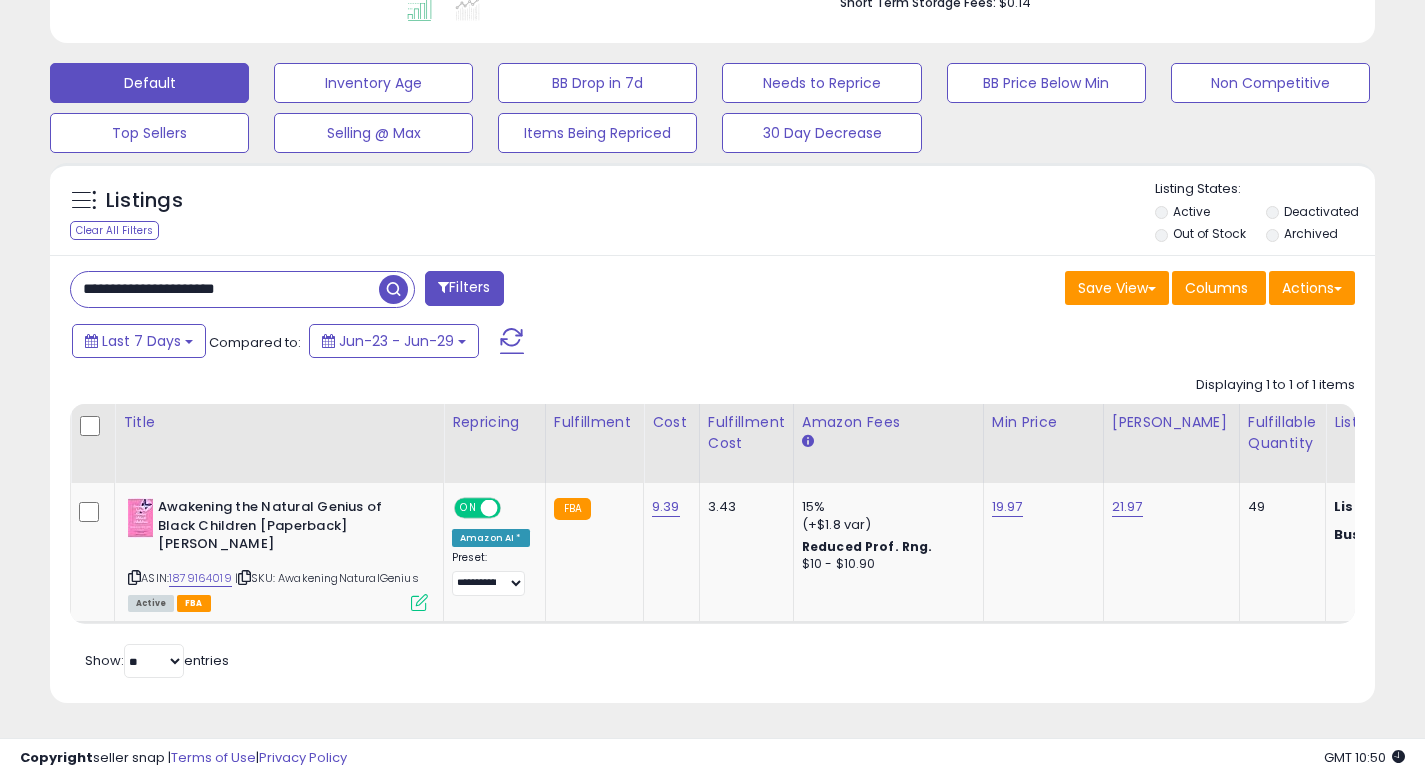 click on "**********" at bounding box center [712, 138] 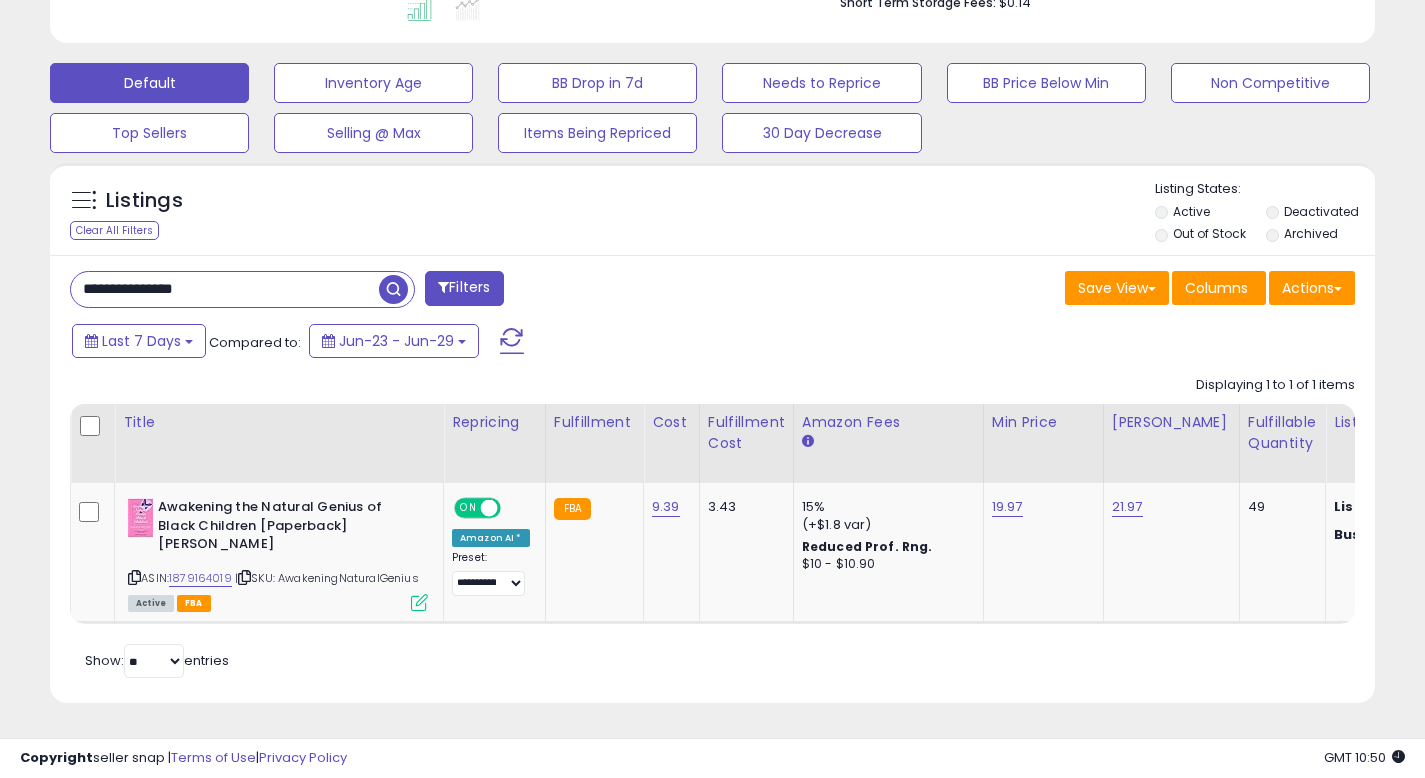 click at bounding box center [393, 289] 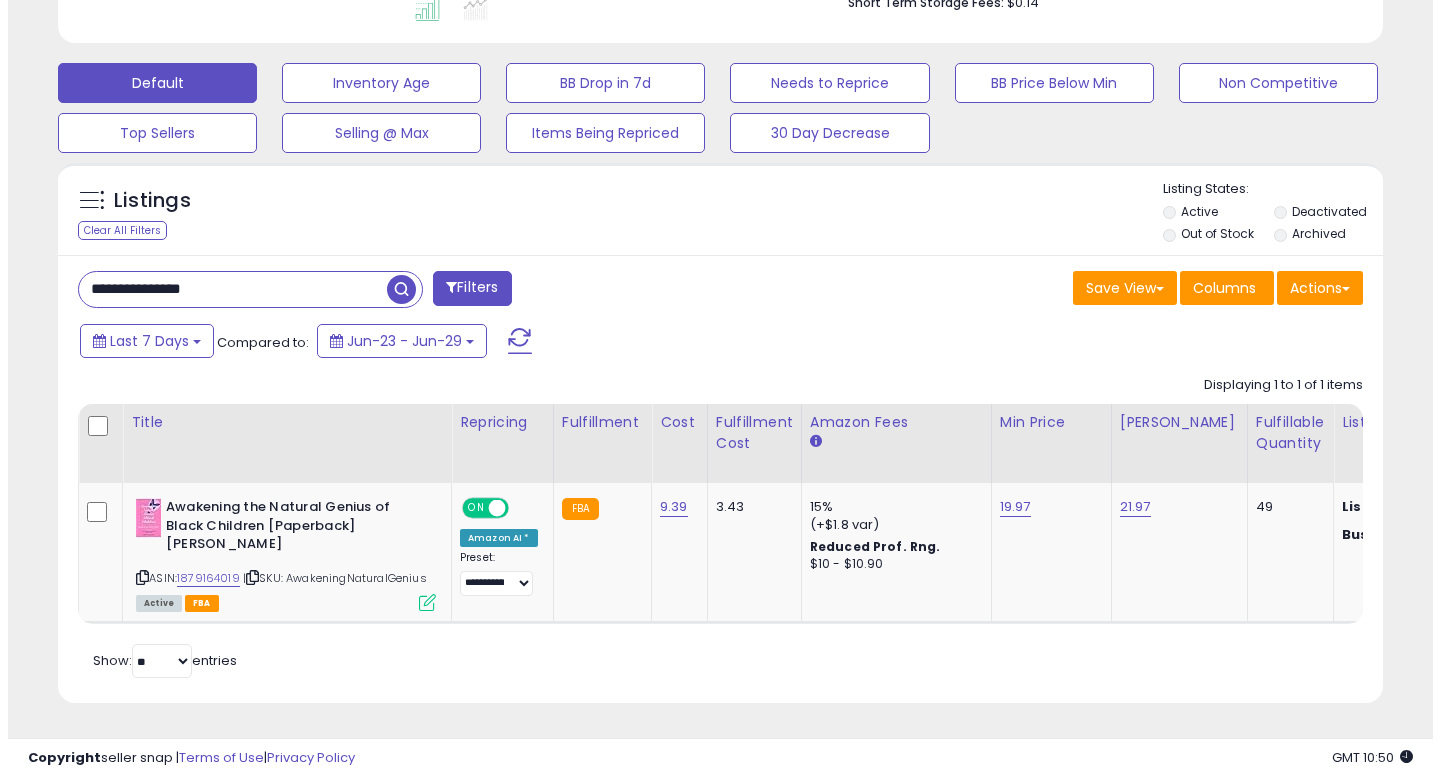 scroll, scrollTop: 442, scrollLeft: 0, axis: vertical 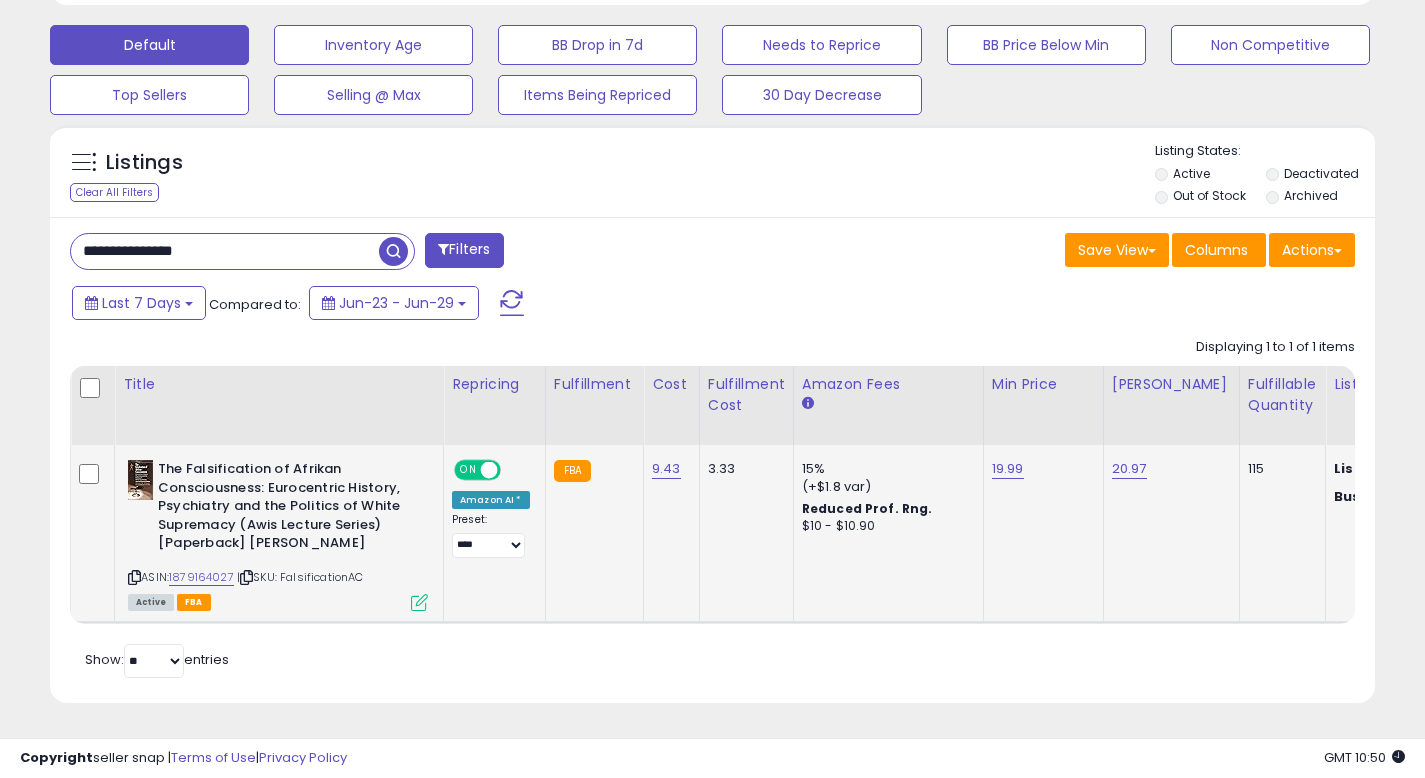 click at bounding box center [419, 602] 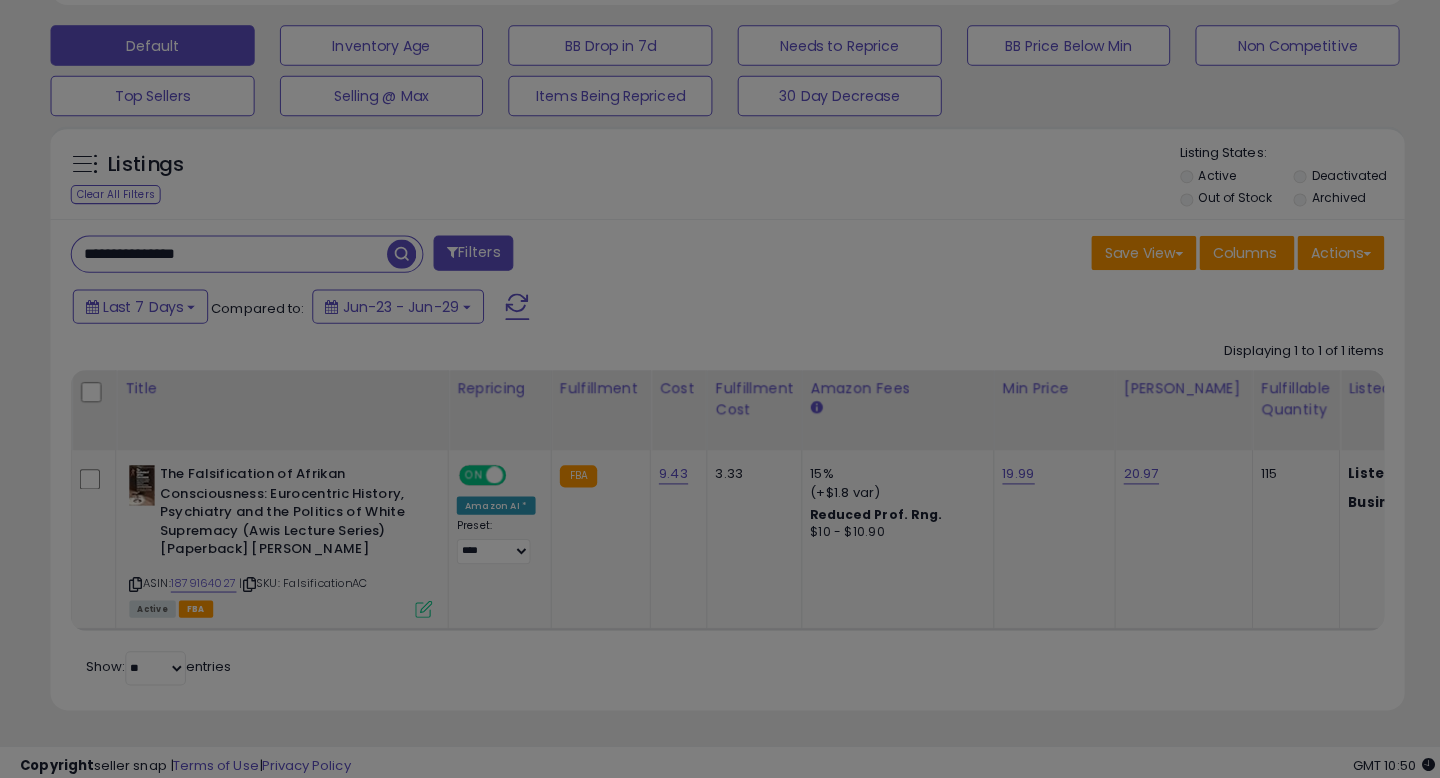 scroll, scrollTop: 999590, scrollLeft: 999224, axis: both 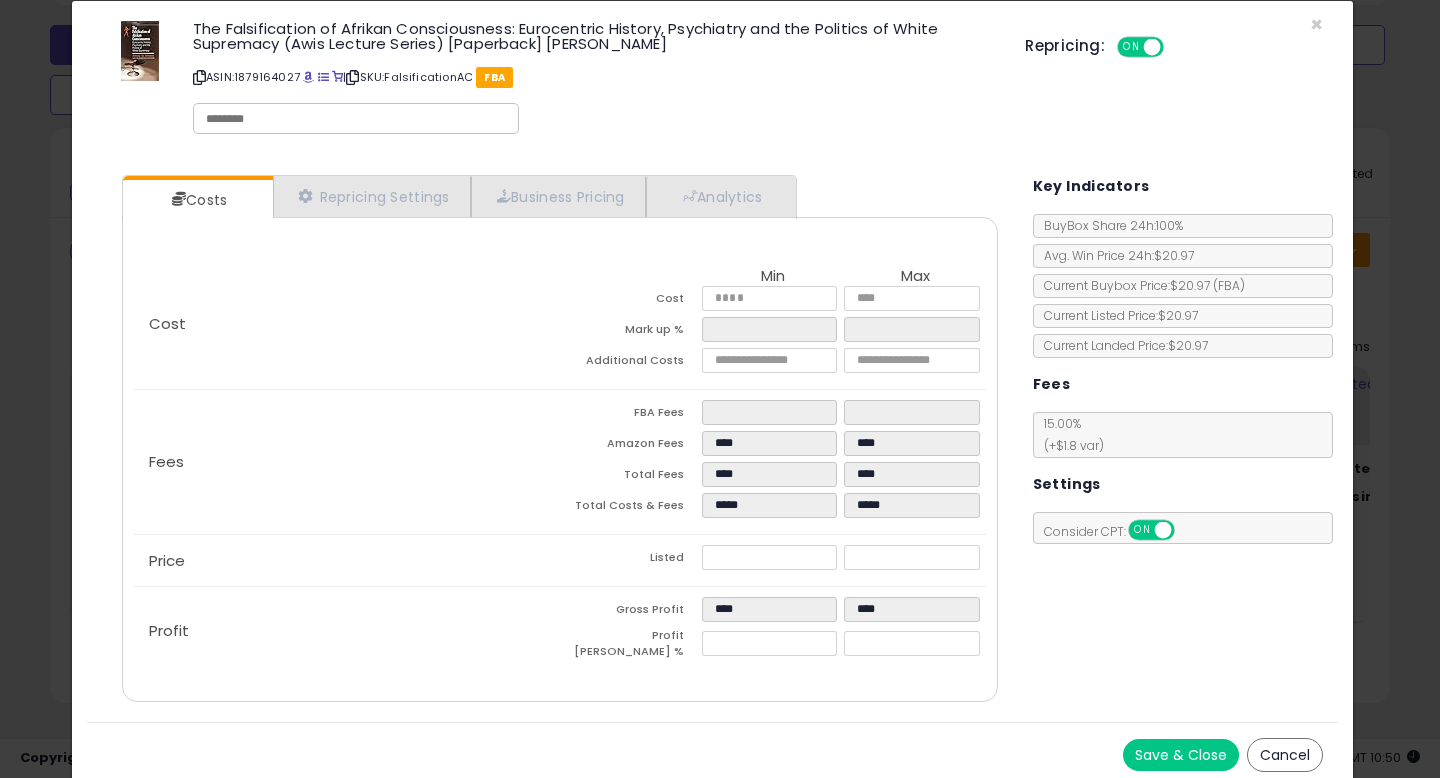 click on "Cancel" at bounding box center (1285, 755) 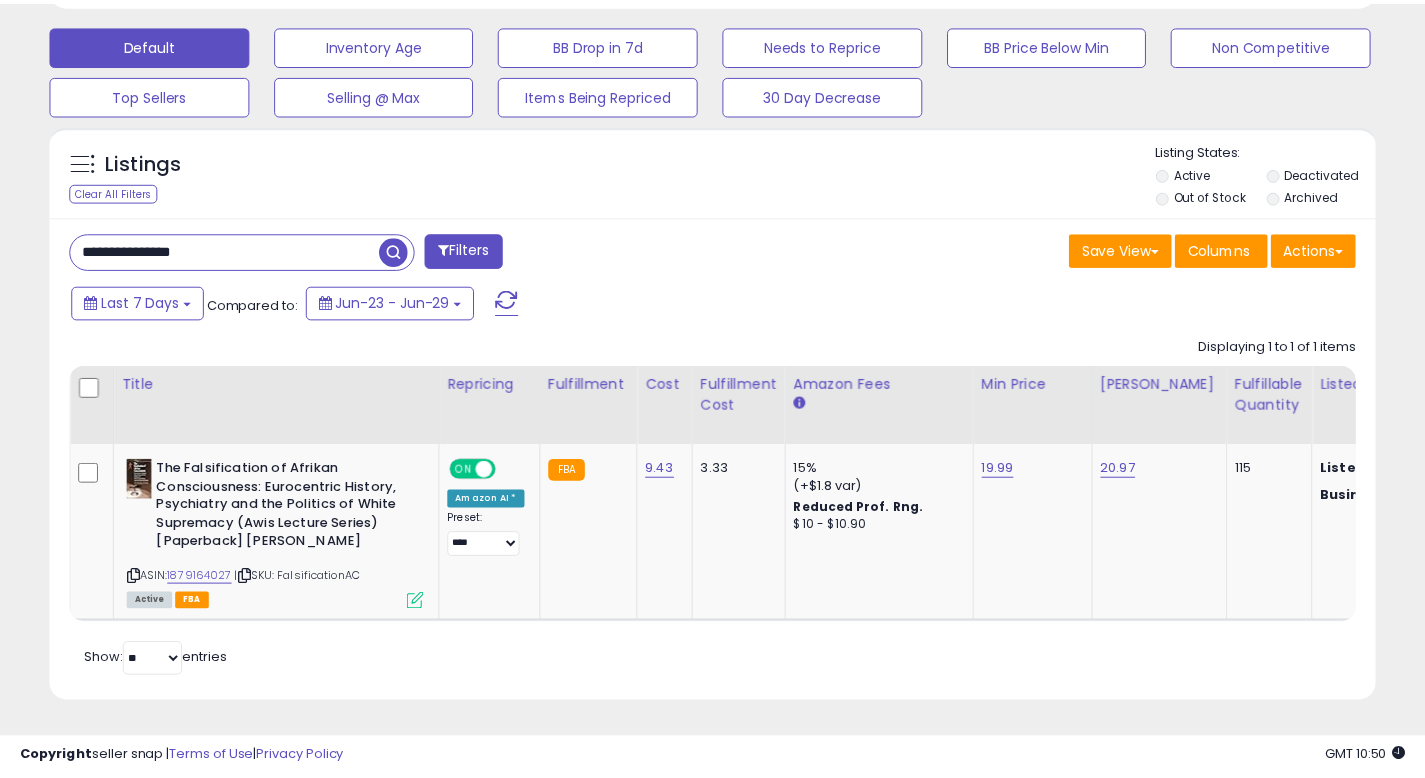 scroll, scrollTop: 410, scrollLeft: 767, axis: both 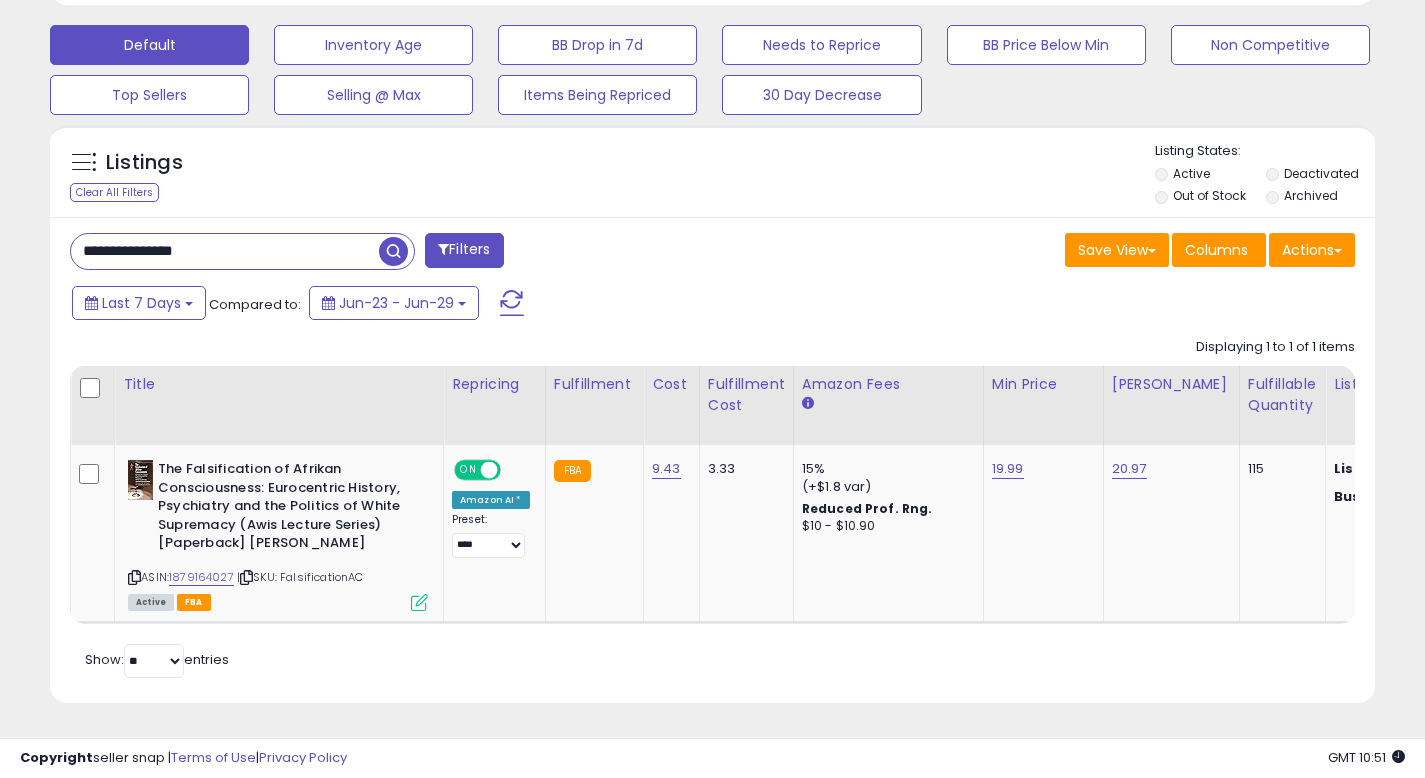 drag, startPoint x: 170, startPoint y: 223, endPoint x: 0, endPoint y: 191, distance: 172.98555 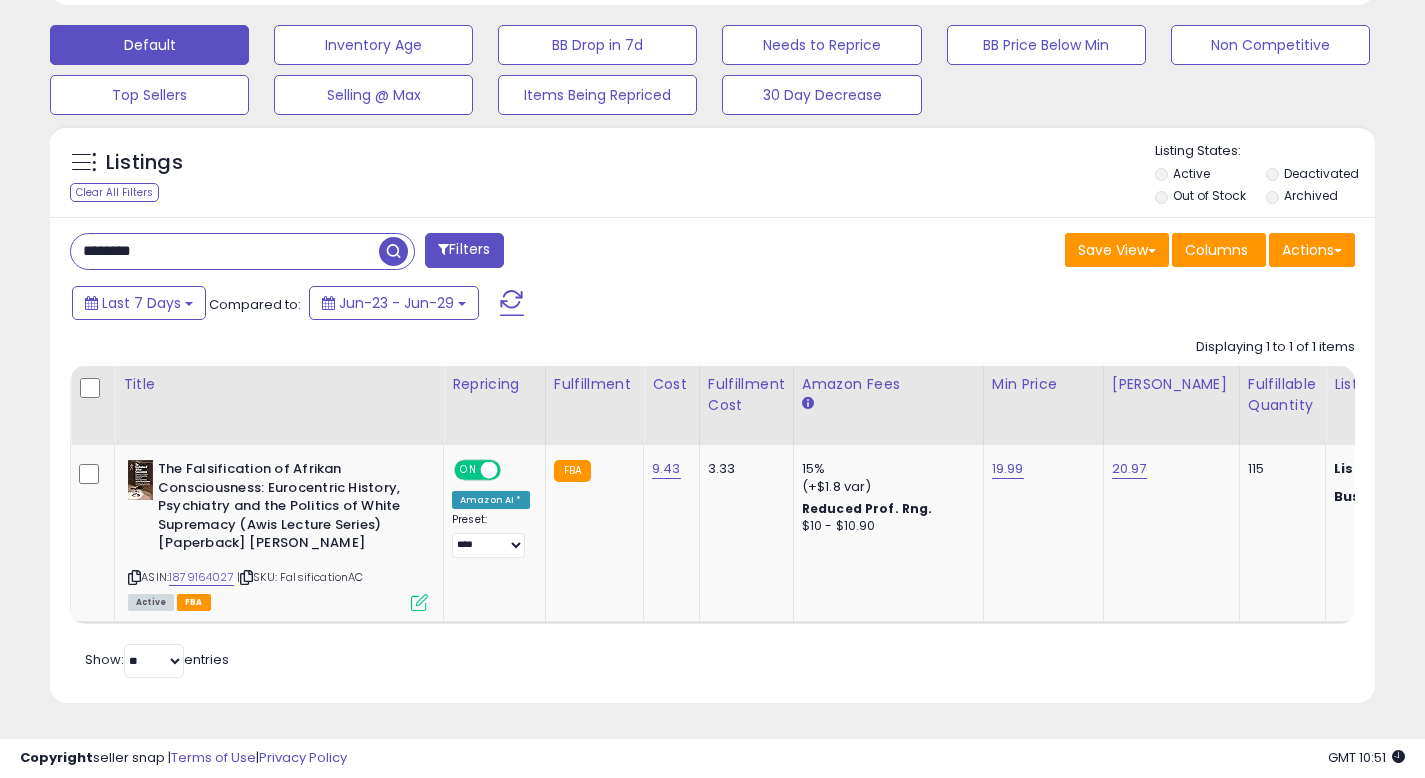 type on "********" 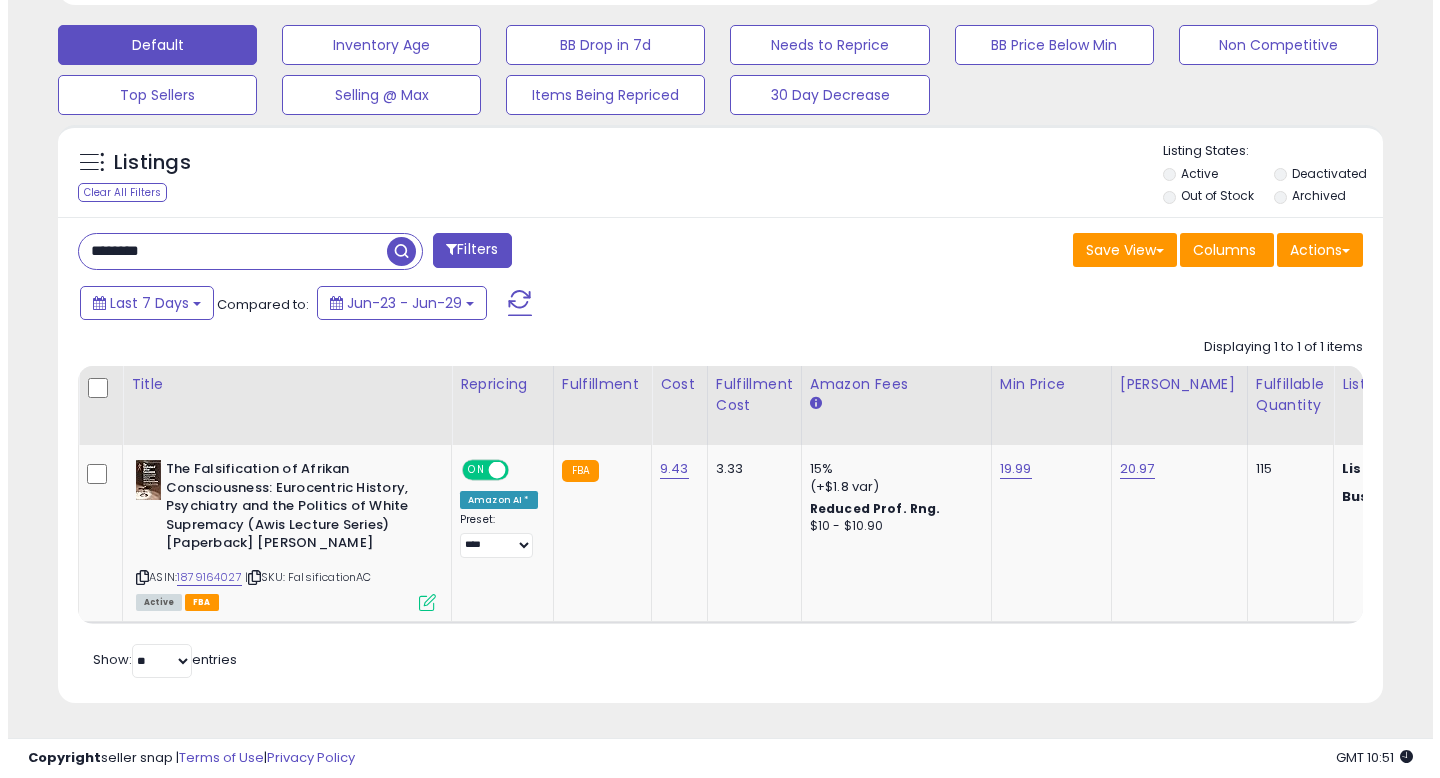 scroll, scrollTop: 442, scrollLeft: 0, axis: vertical 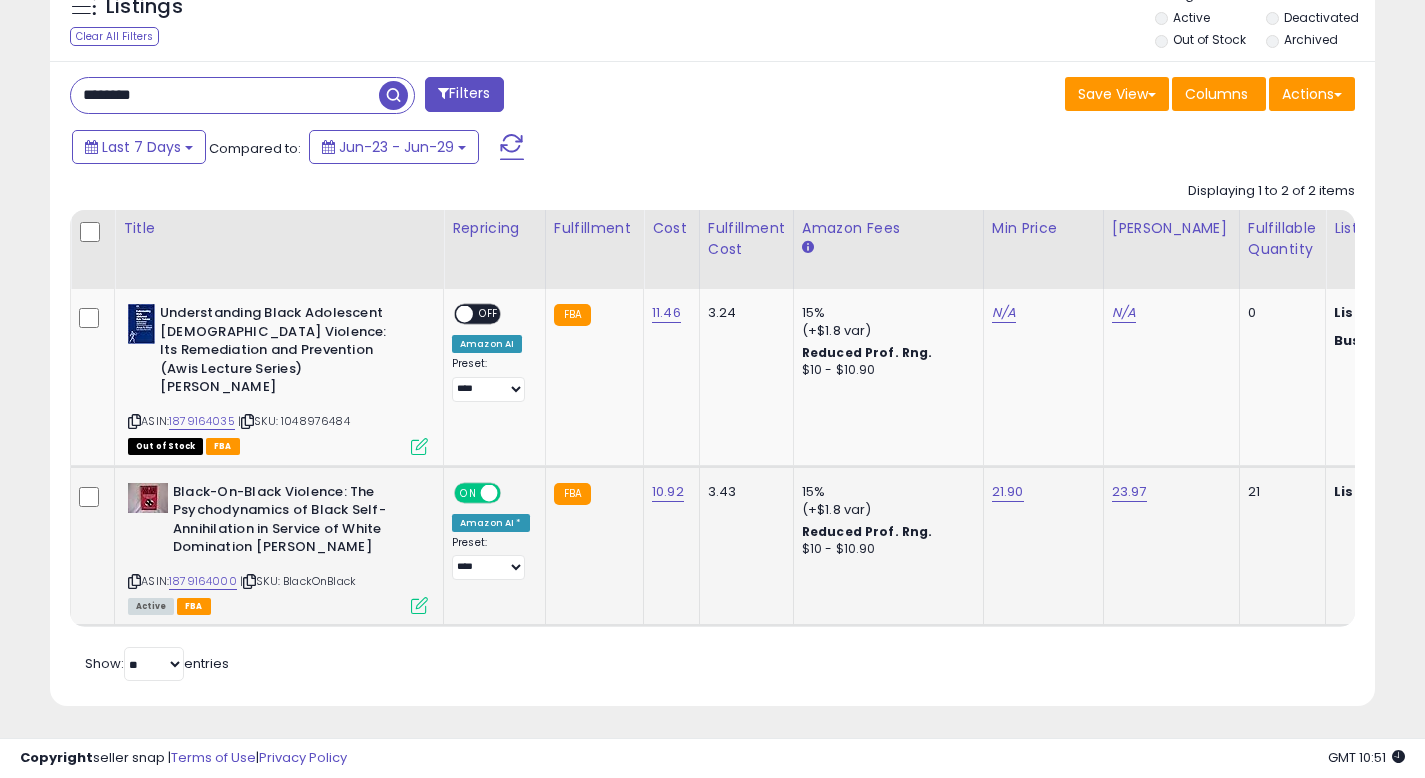 click at bounding box center (419, 605) 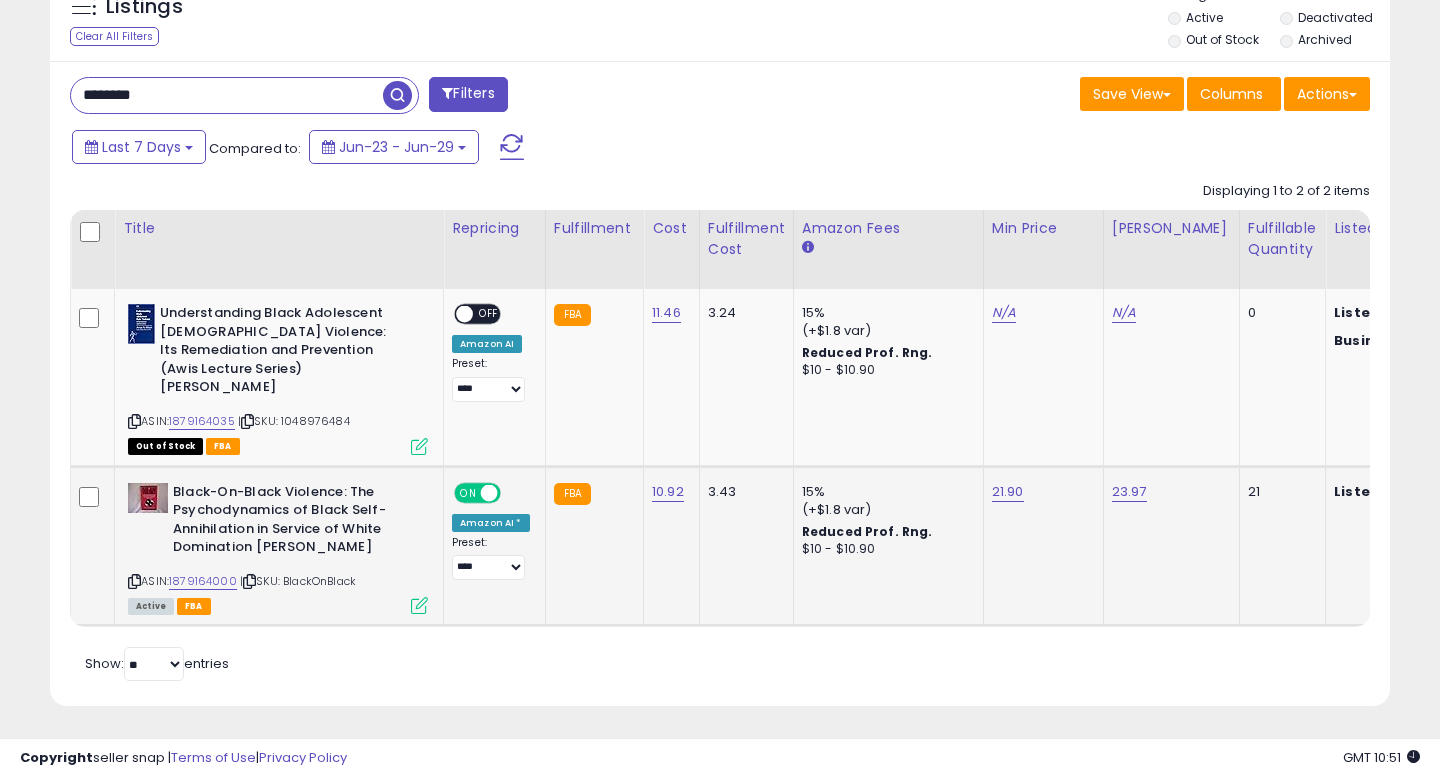 scroll, scrollTop: 999590, scrollLeft: 999224, axis: both 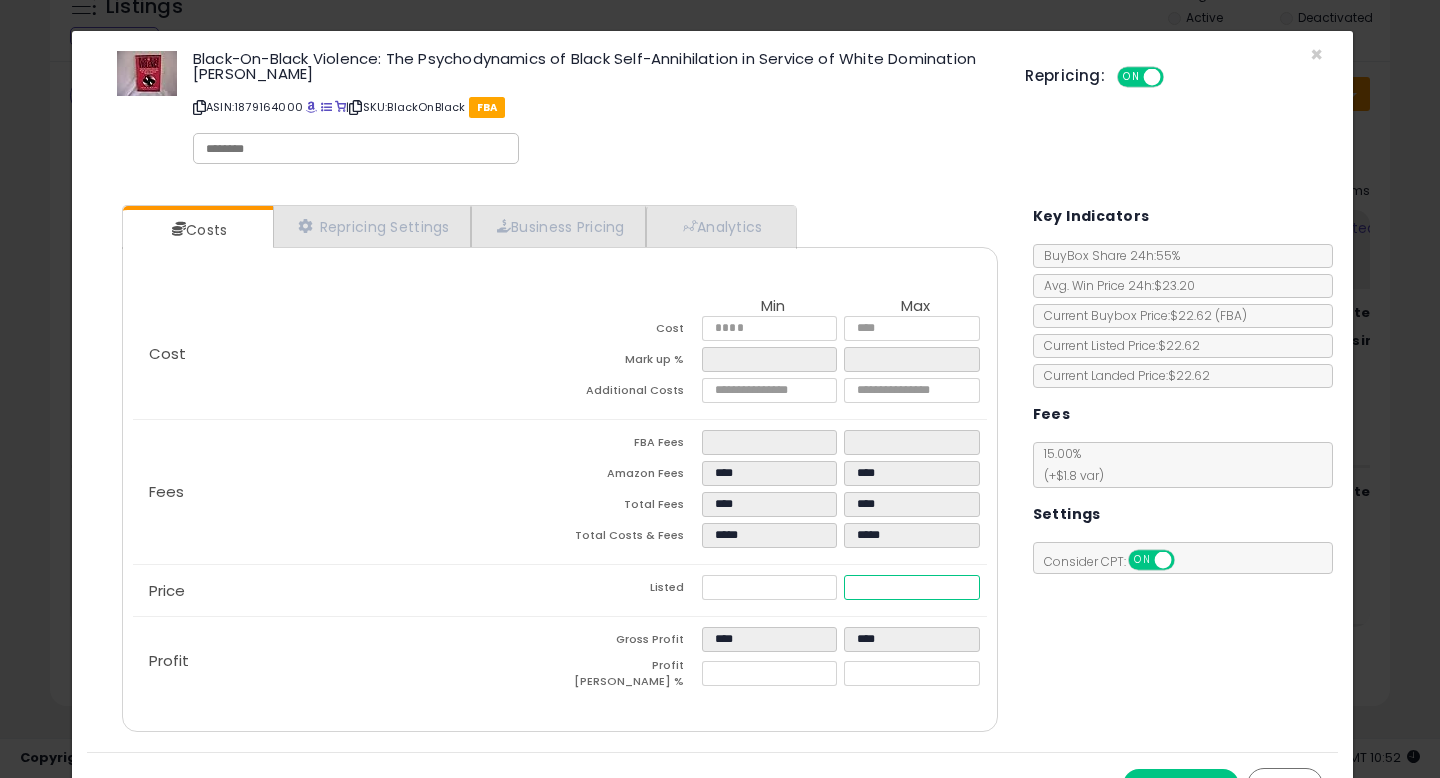 drag, startPoint x: 877, startPoint y: 586, endPoint x: 711, endPoint y: 565, distance: 167.32304 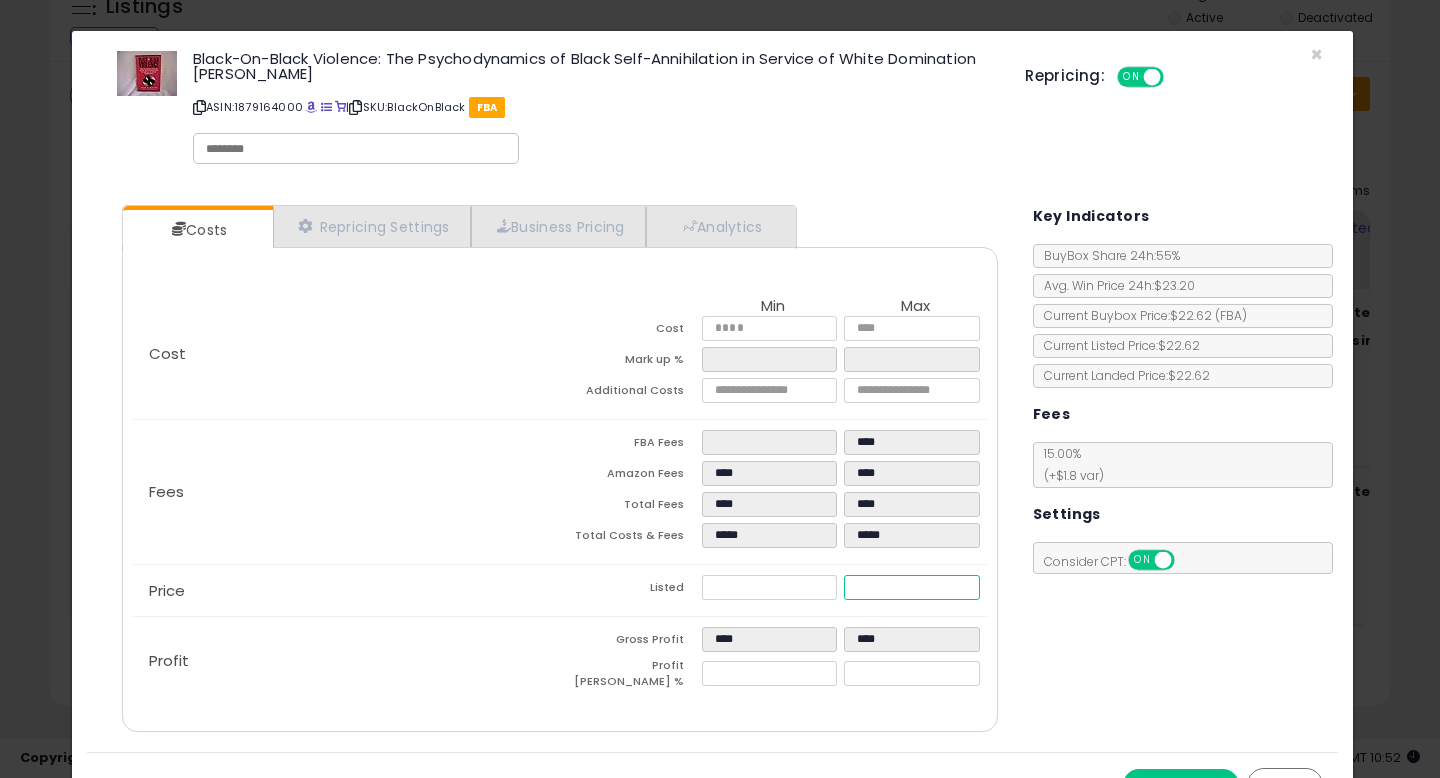 type on "****" 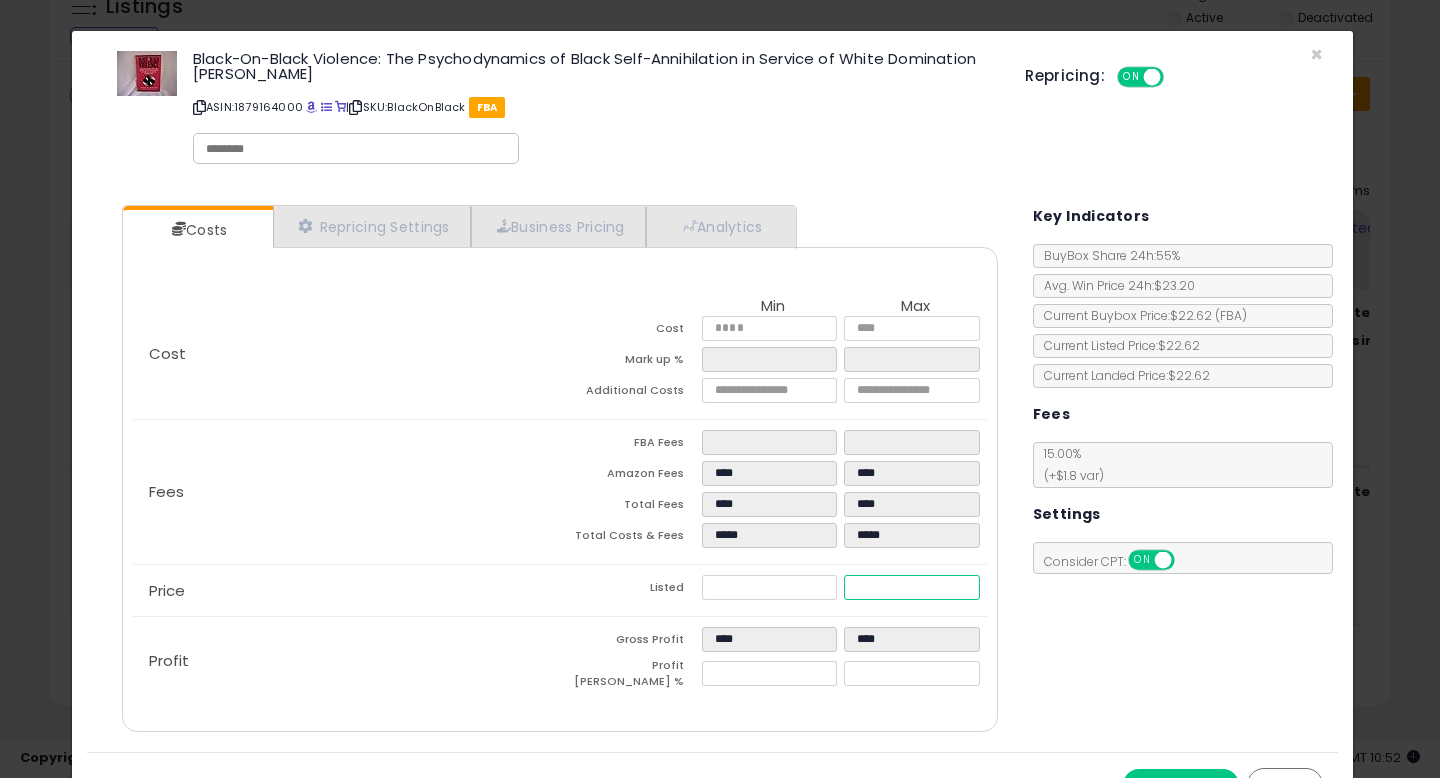 type on "****" 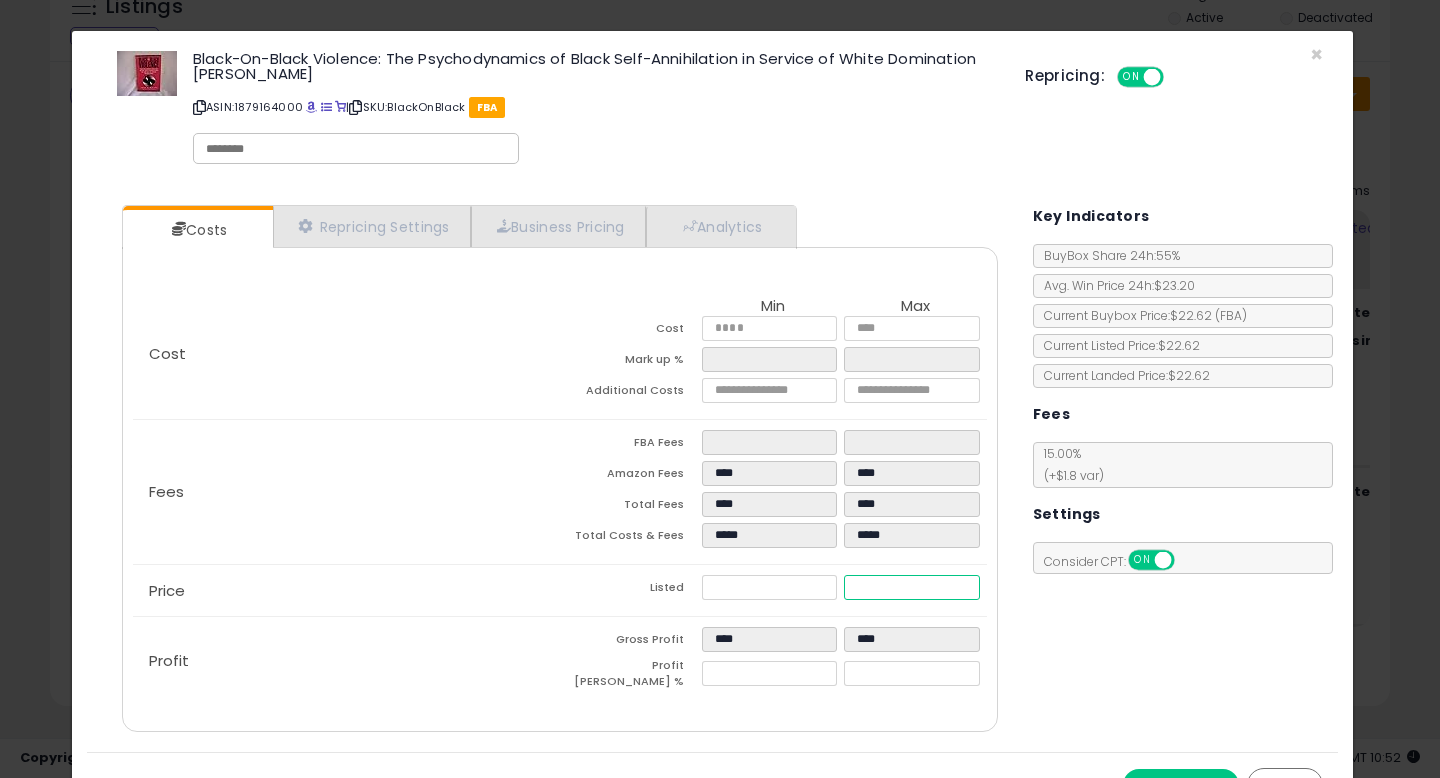 type on "****" 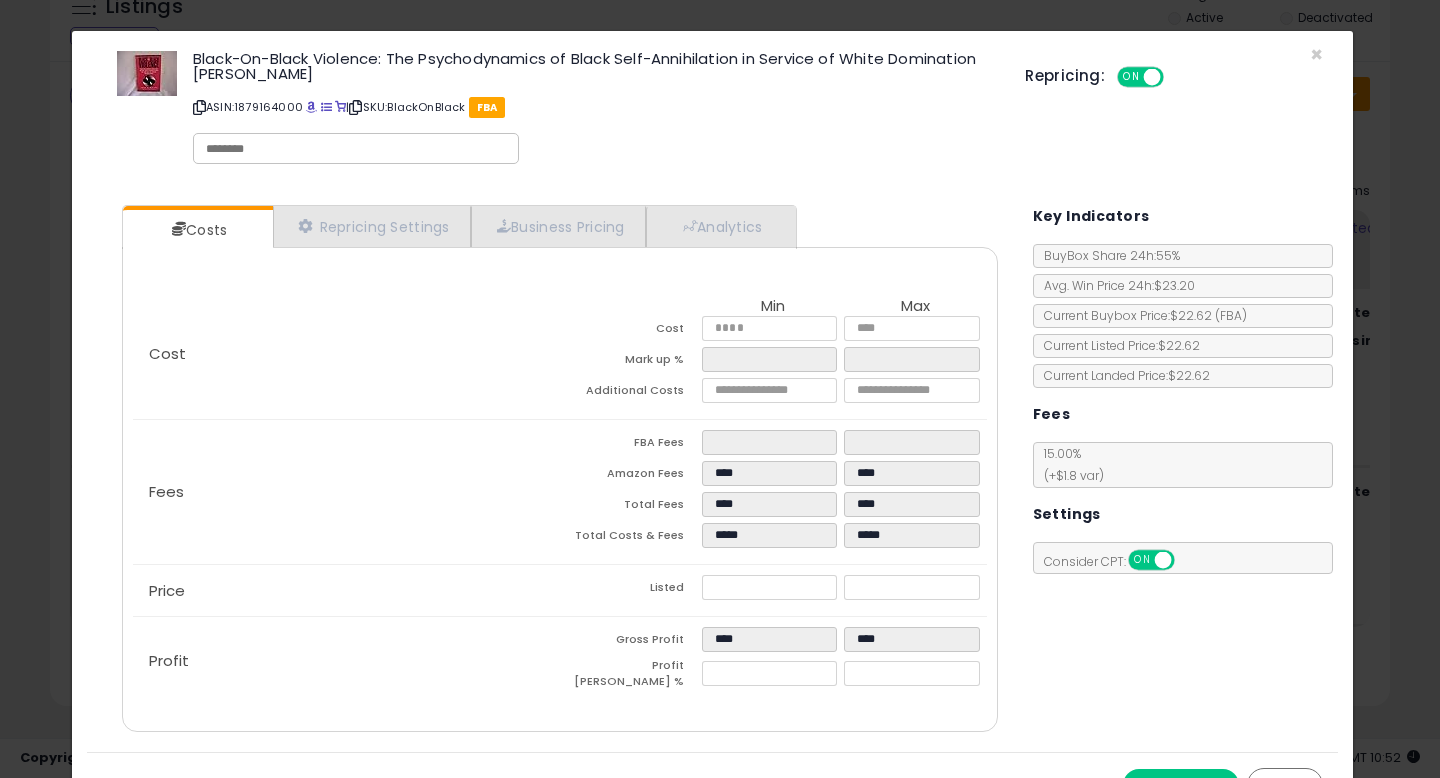 type on "*****" 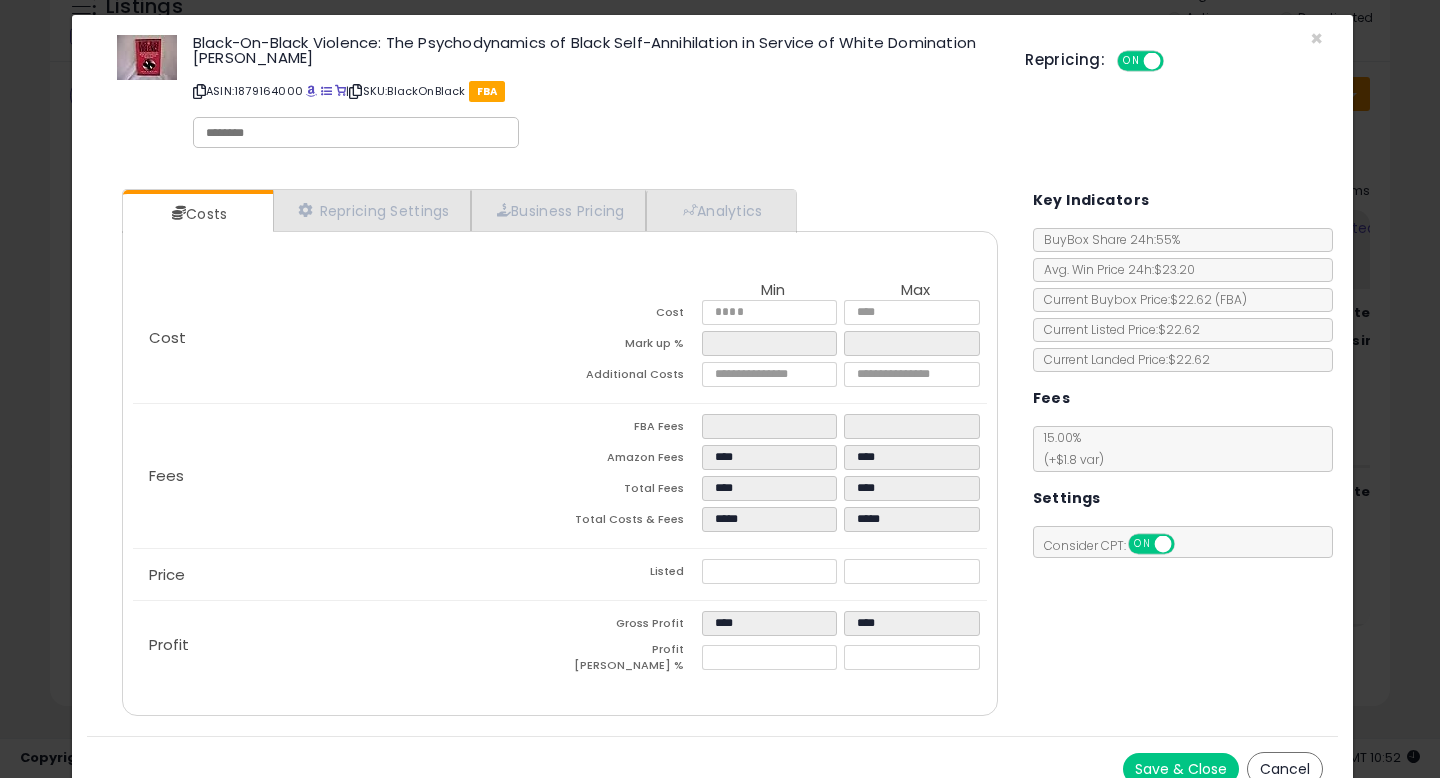 scroll, scrollTop: 38, scrollLeft: 0, axis: vertical 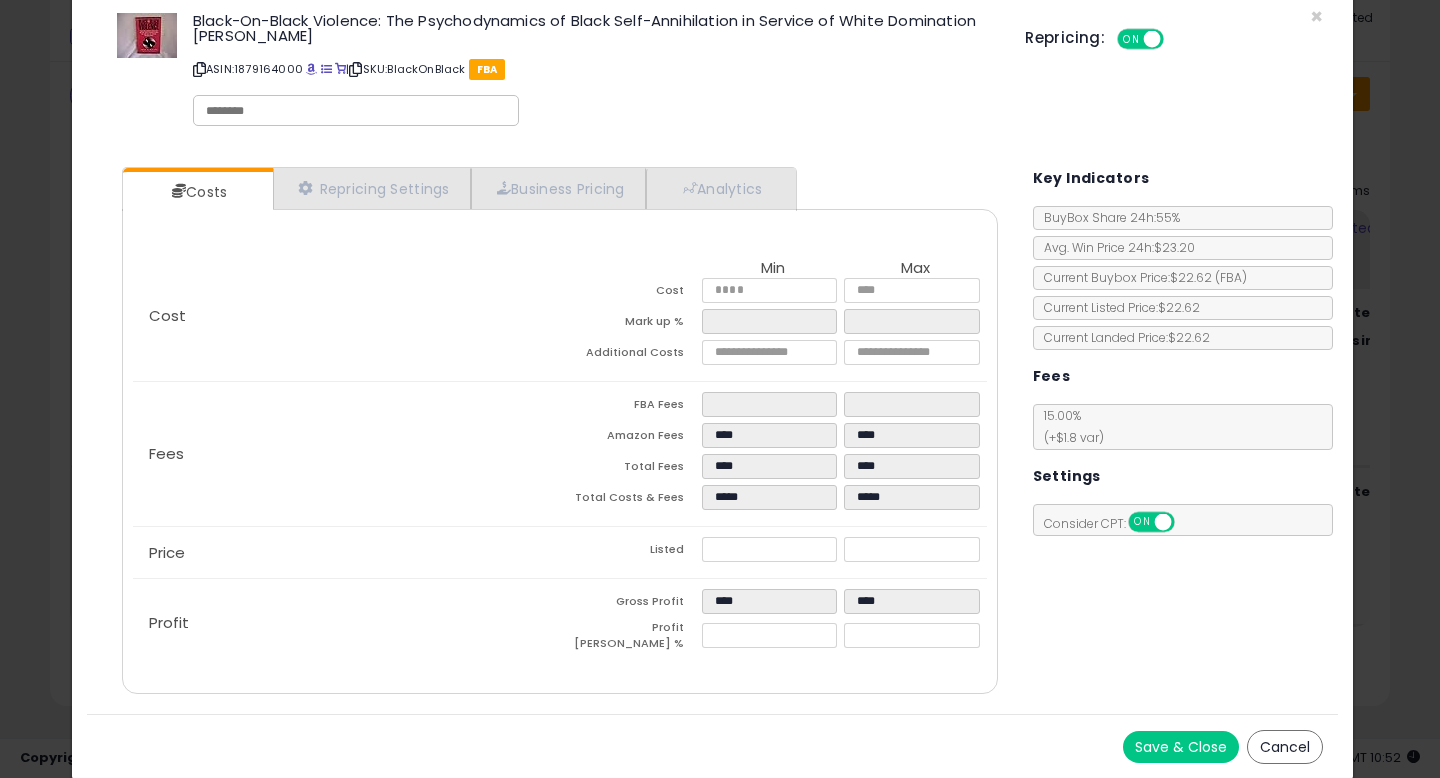 click on "Save & Close" at bounding box center (1181, 747) 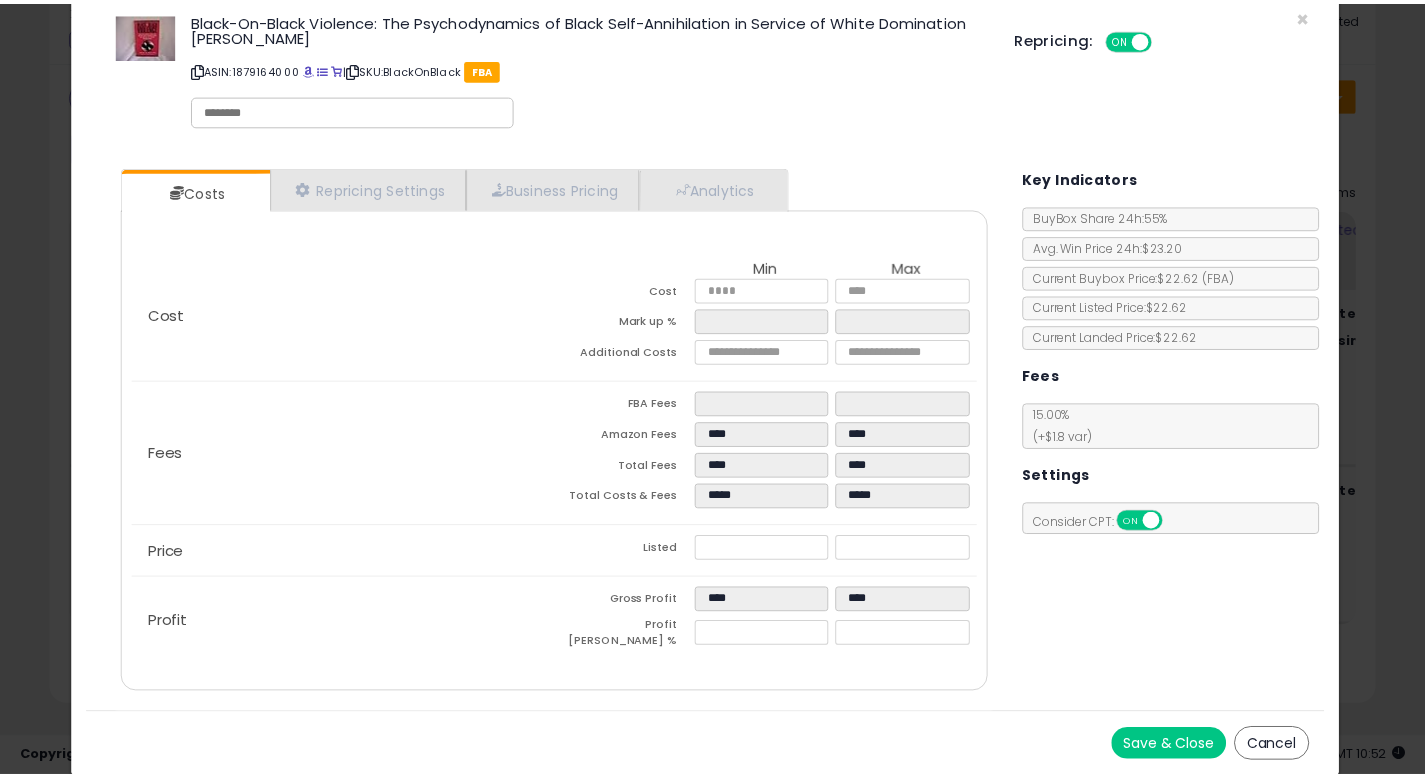 scroll, scrollTop: 0, scrollLeft: 0, axis: both 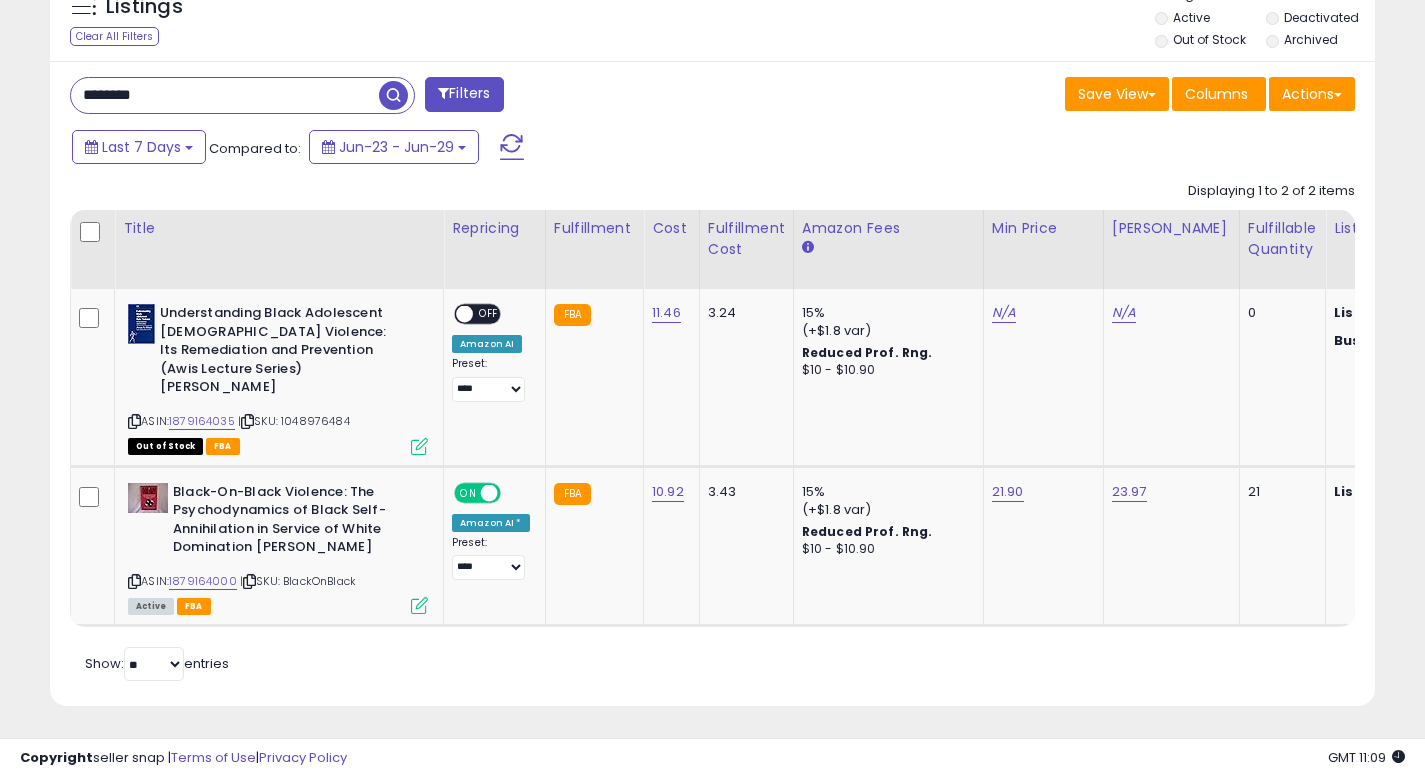 drag, startPoint x: 257, startPoint y: 108, endPoint x: 0, endPoint y: 41, distance: 265.5899 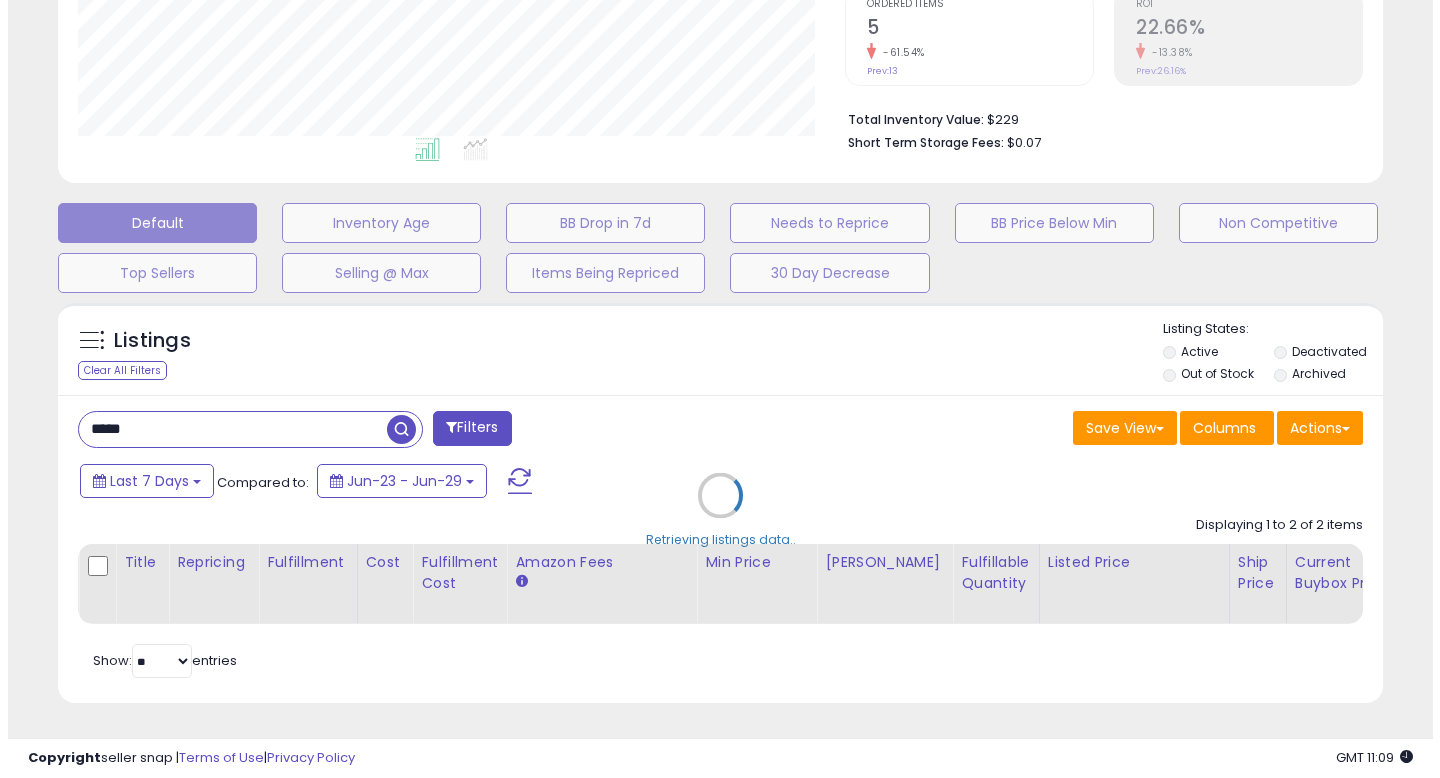 scroll, scrollTop: 442, scrollLeft: 0, axis: vertical 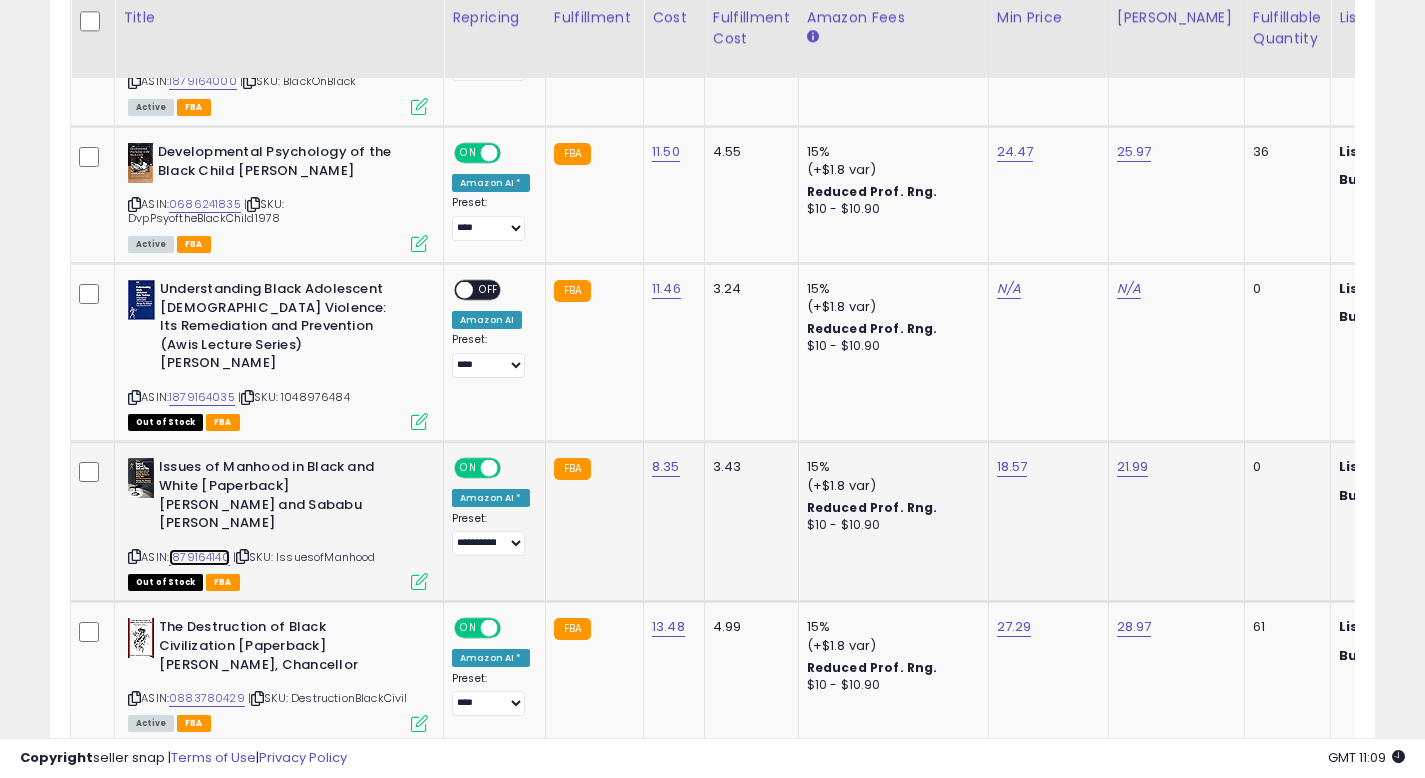 click on "1879164140" at bounding box center [199, 557] 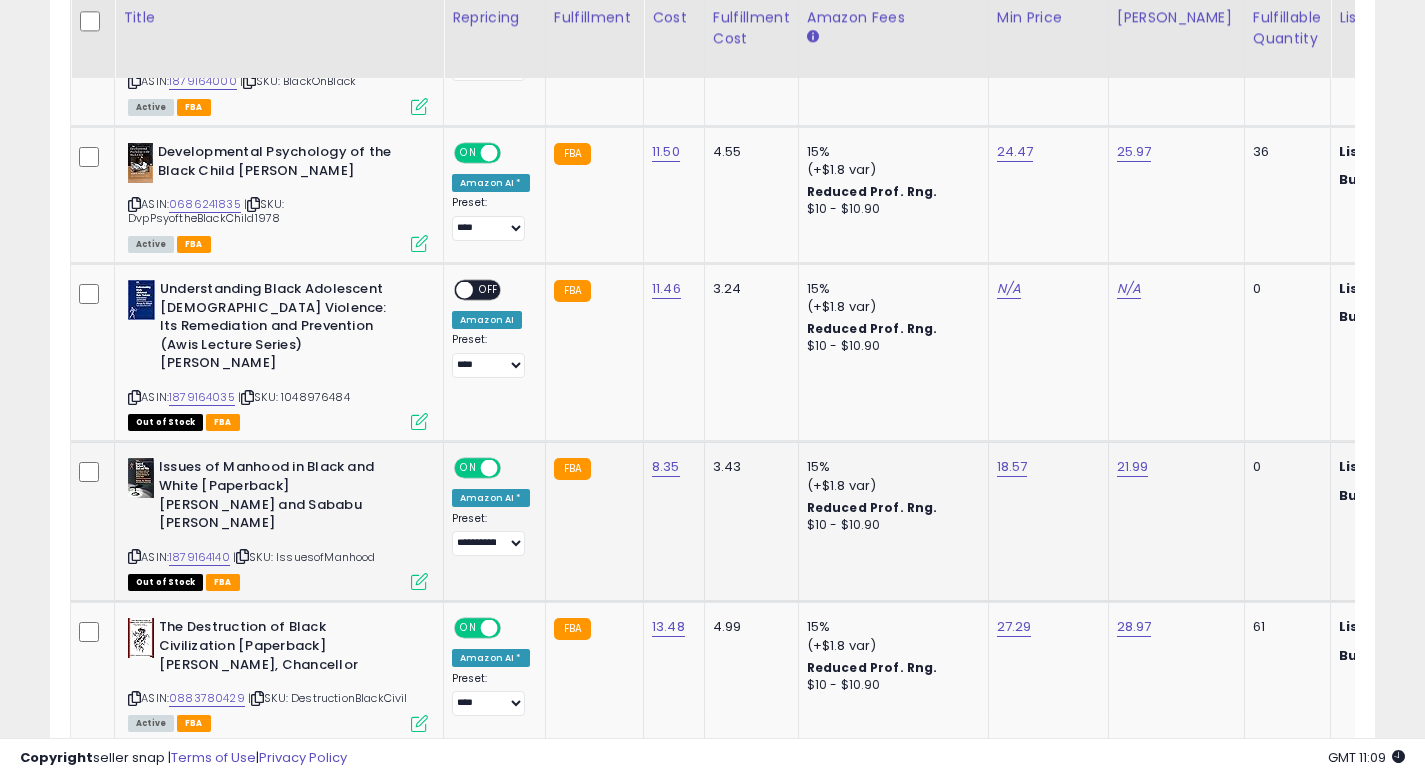 click at bounding box center (419, 581) 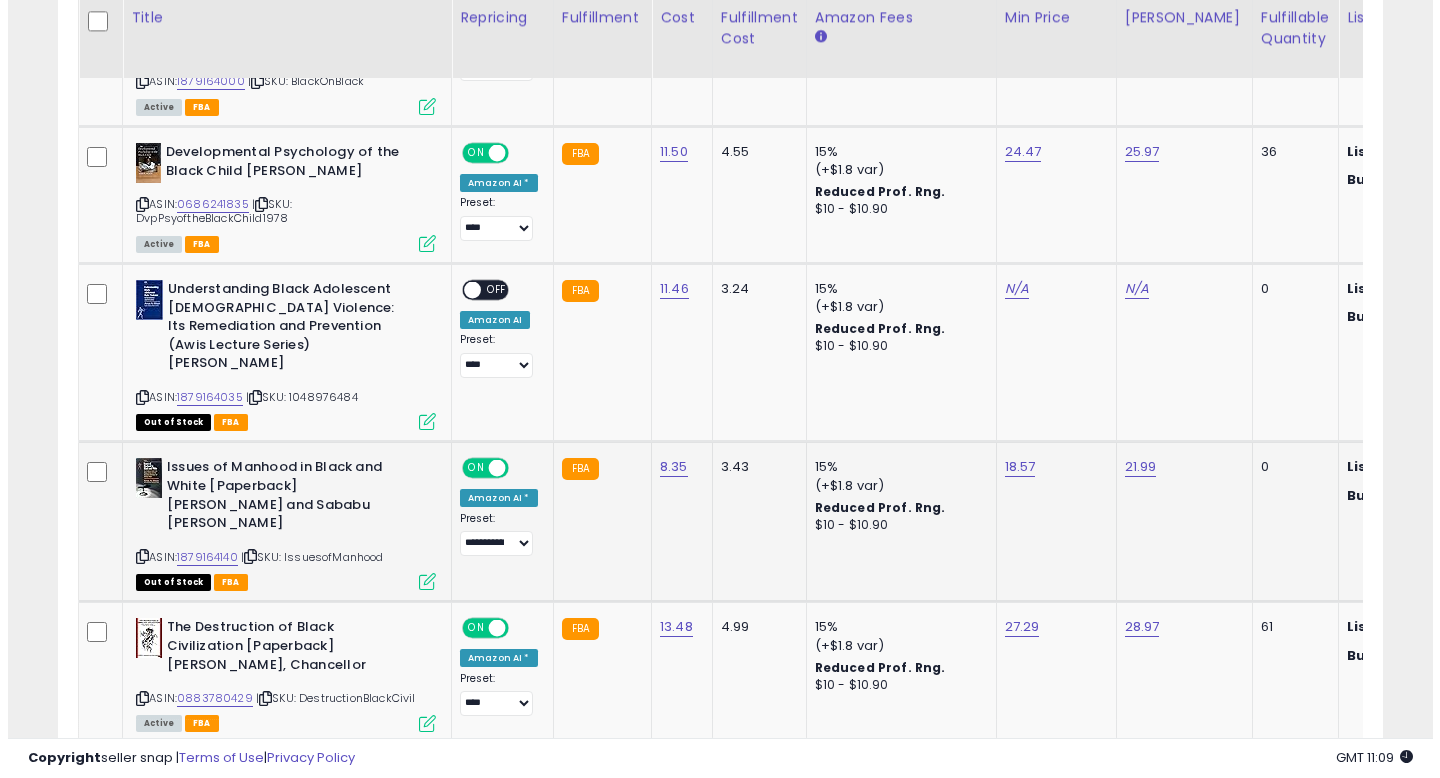 scroll, scrollTop: 999590, scrollLeft: 999224, axis: both 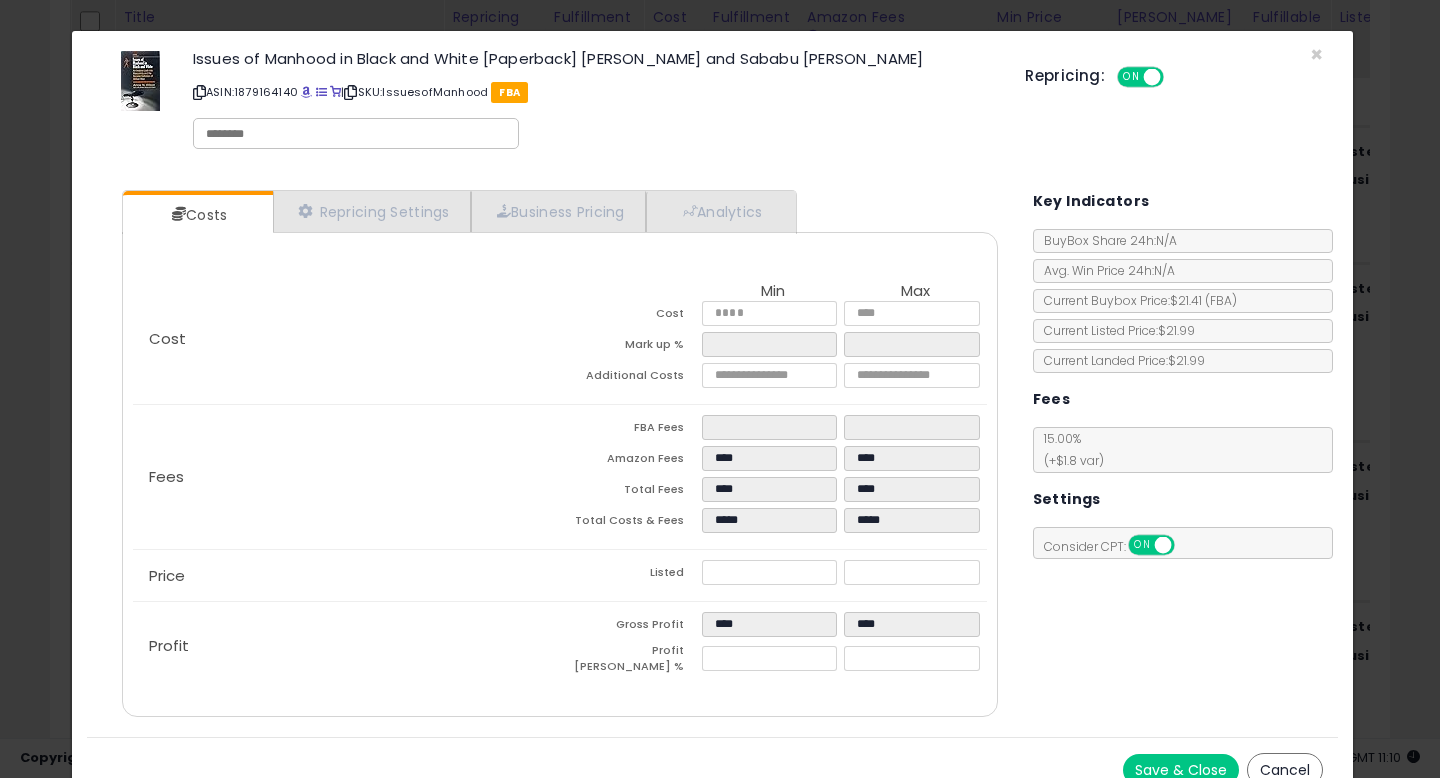click on "Cancel" at bounding box center [1285, 770] 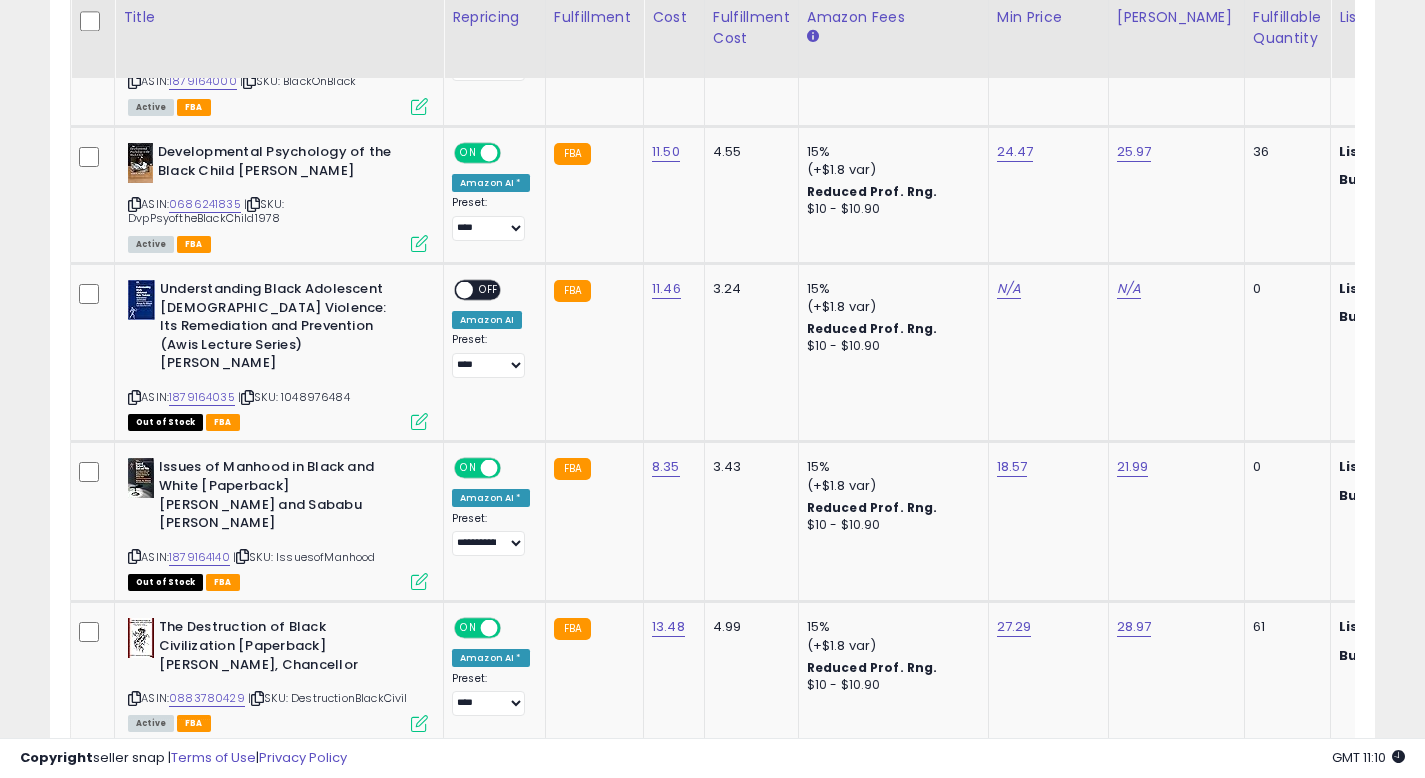 scroll, scrollTop: 410, scrollLeft: 767, axis: both 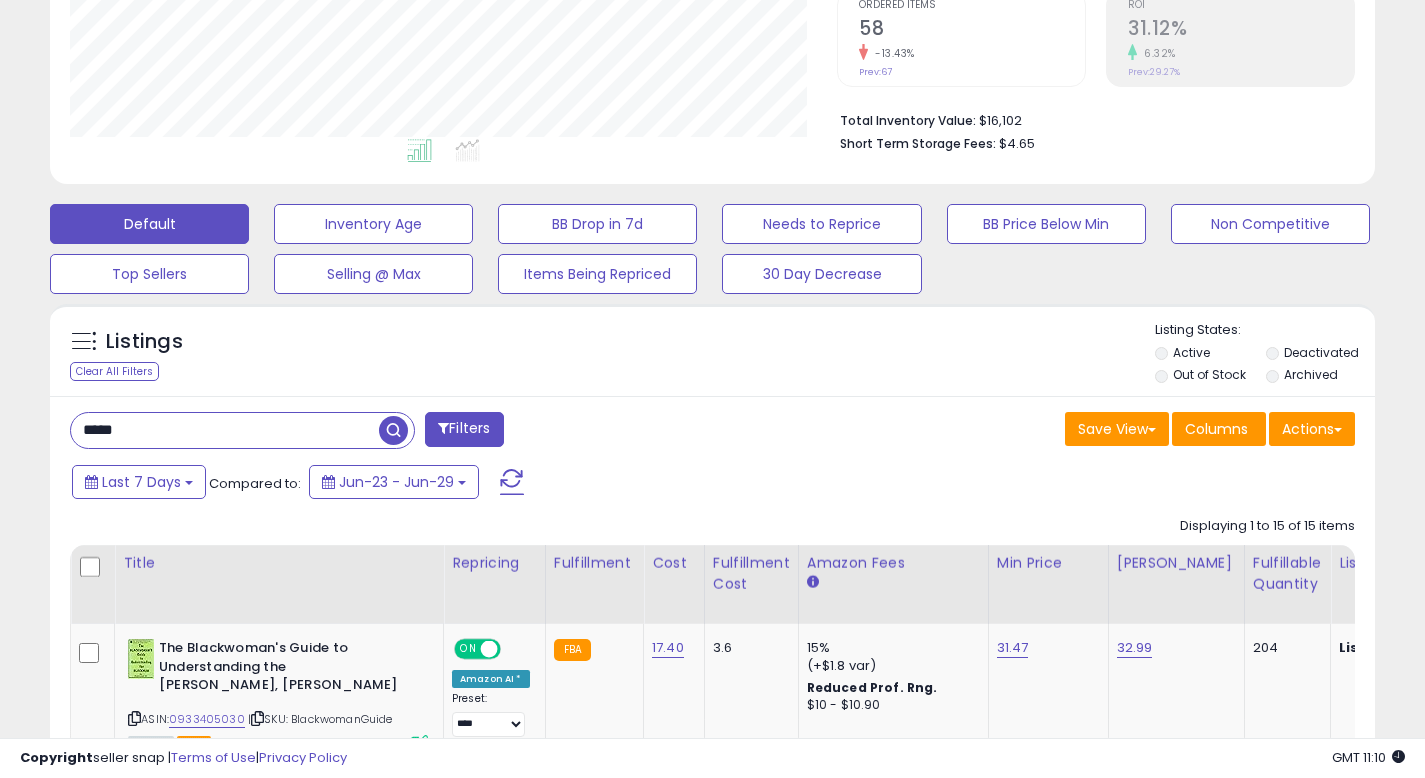 drag, startPoint x: 1439, startPoint y: 527, endPoint x: 1439, endPoint y: 169, distance: 358 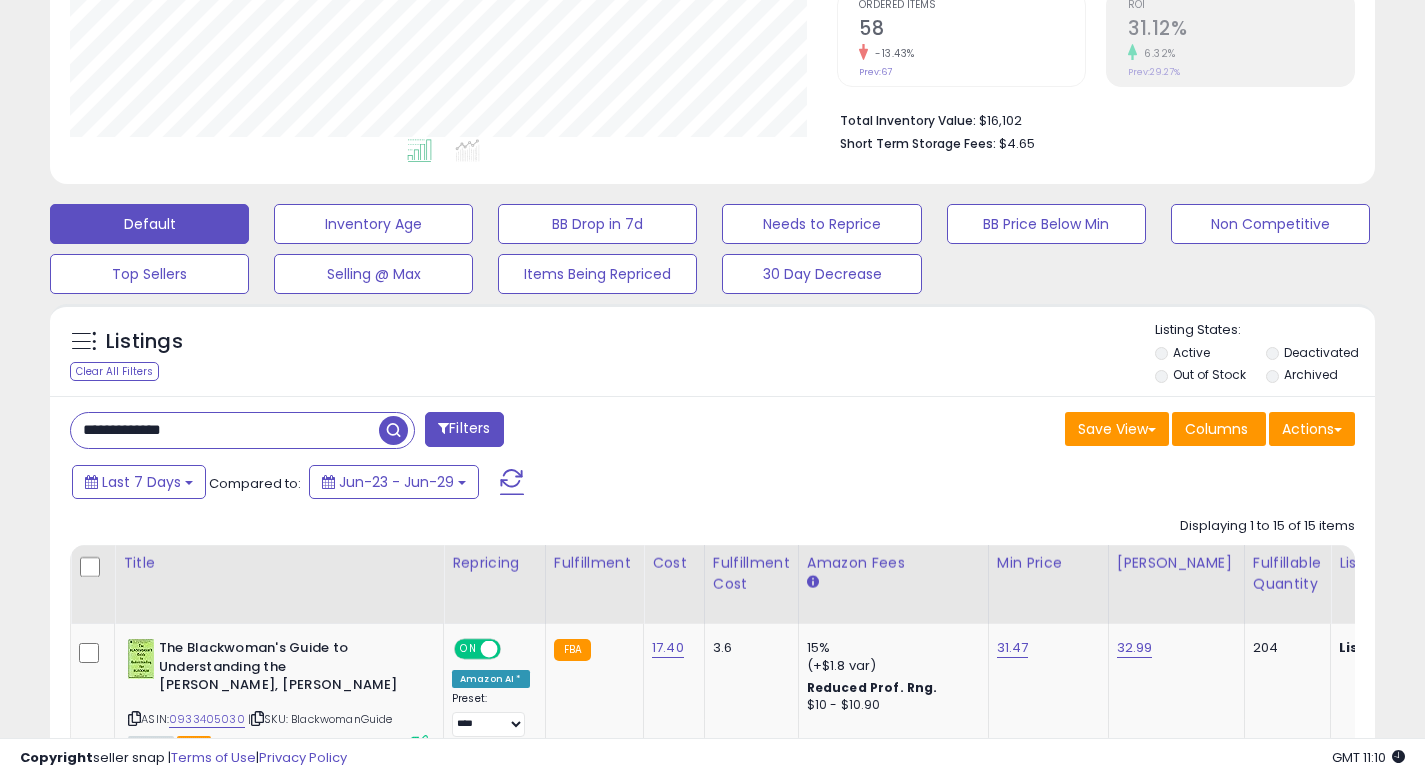 type on "**********" 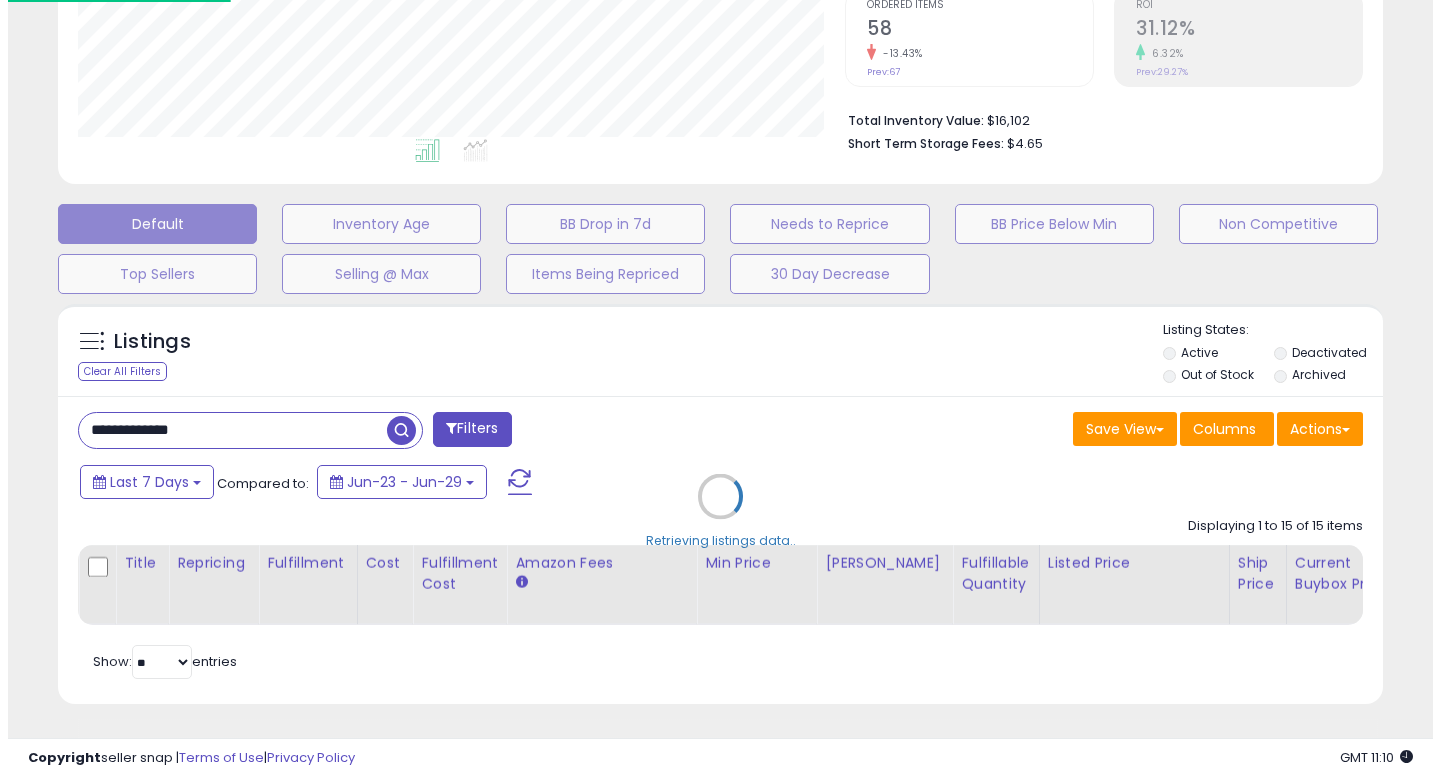 scroll, scrollTop: 999590, scrollLeft: 999224, axis: both 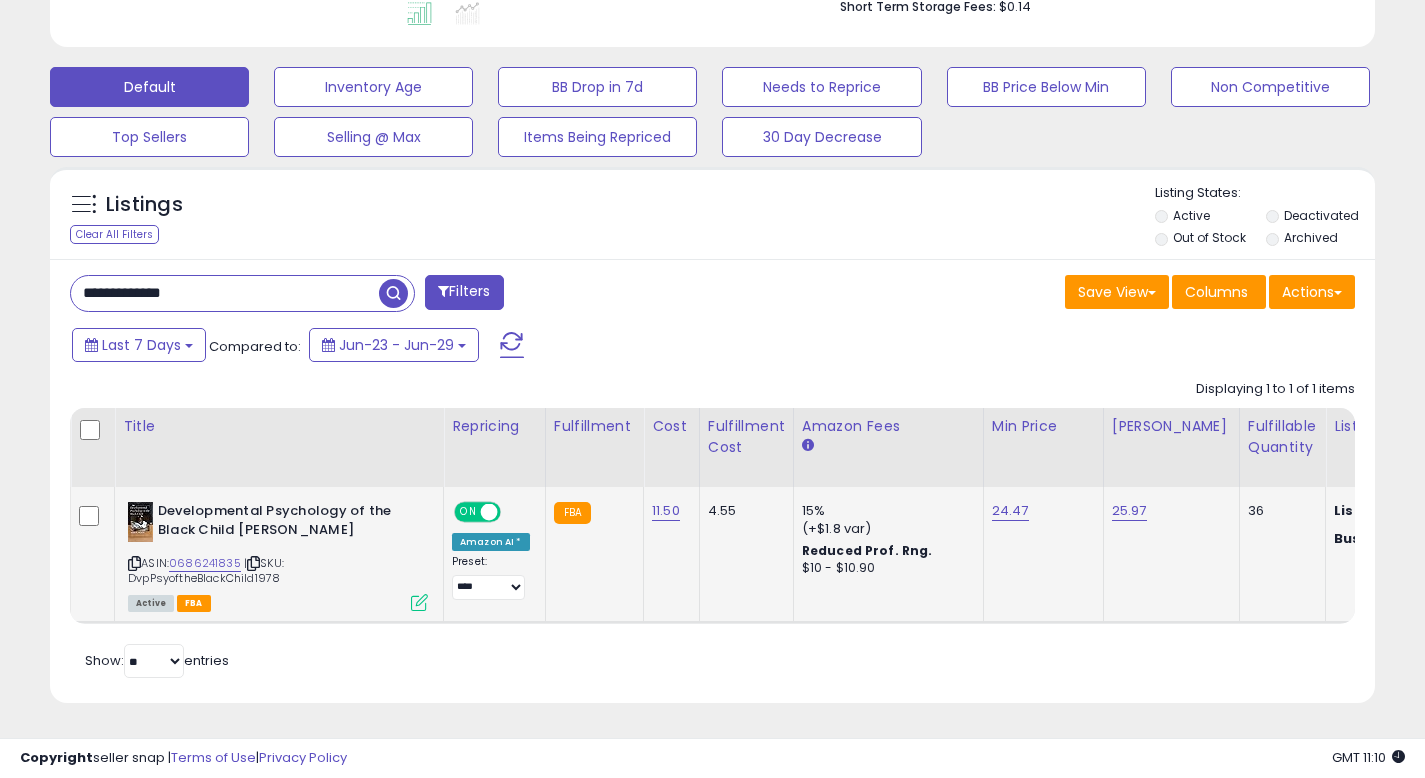 click at bounding box center (419, 602) 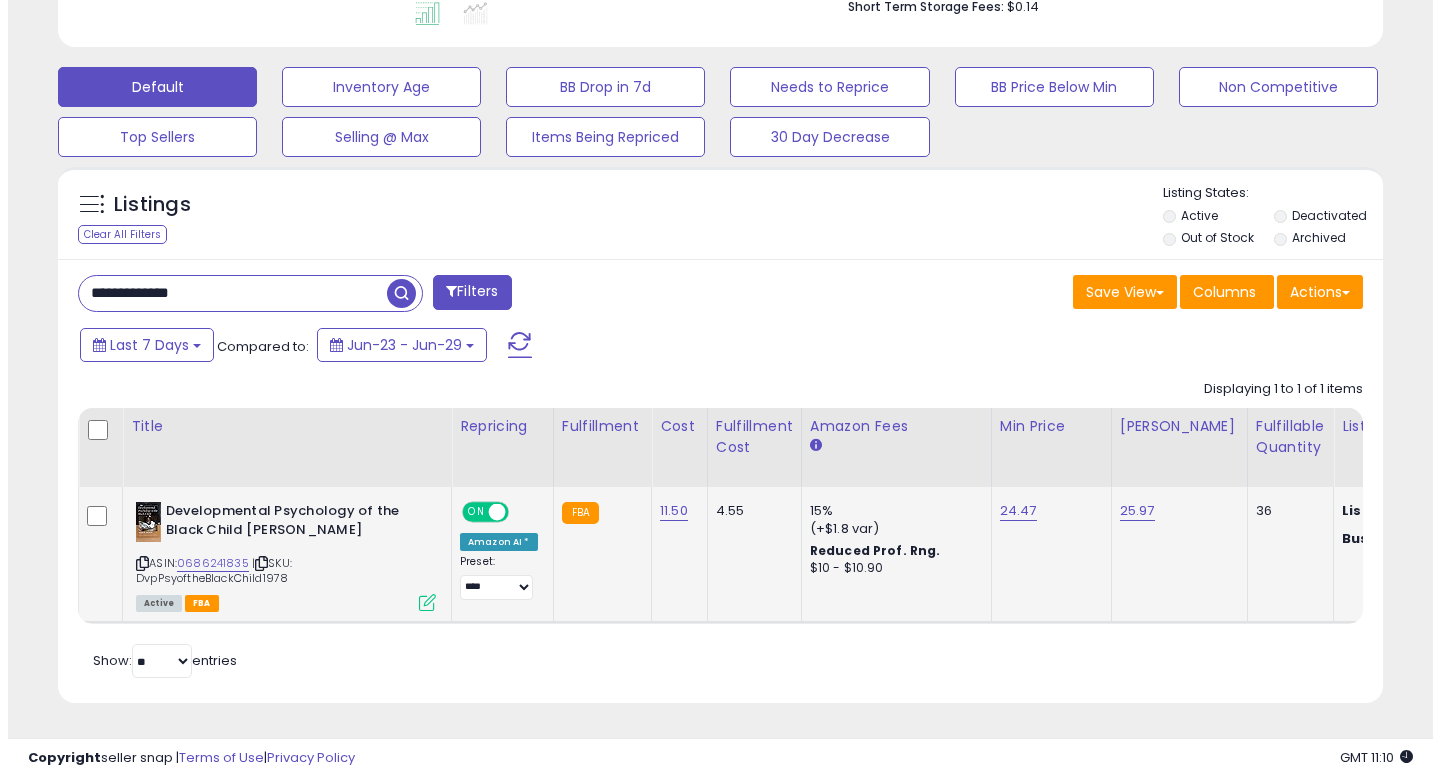 scroll, scrollTop: 999590, scrollLeft: 999224, axis: both 